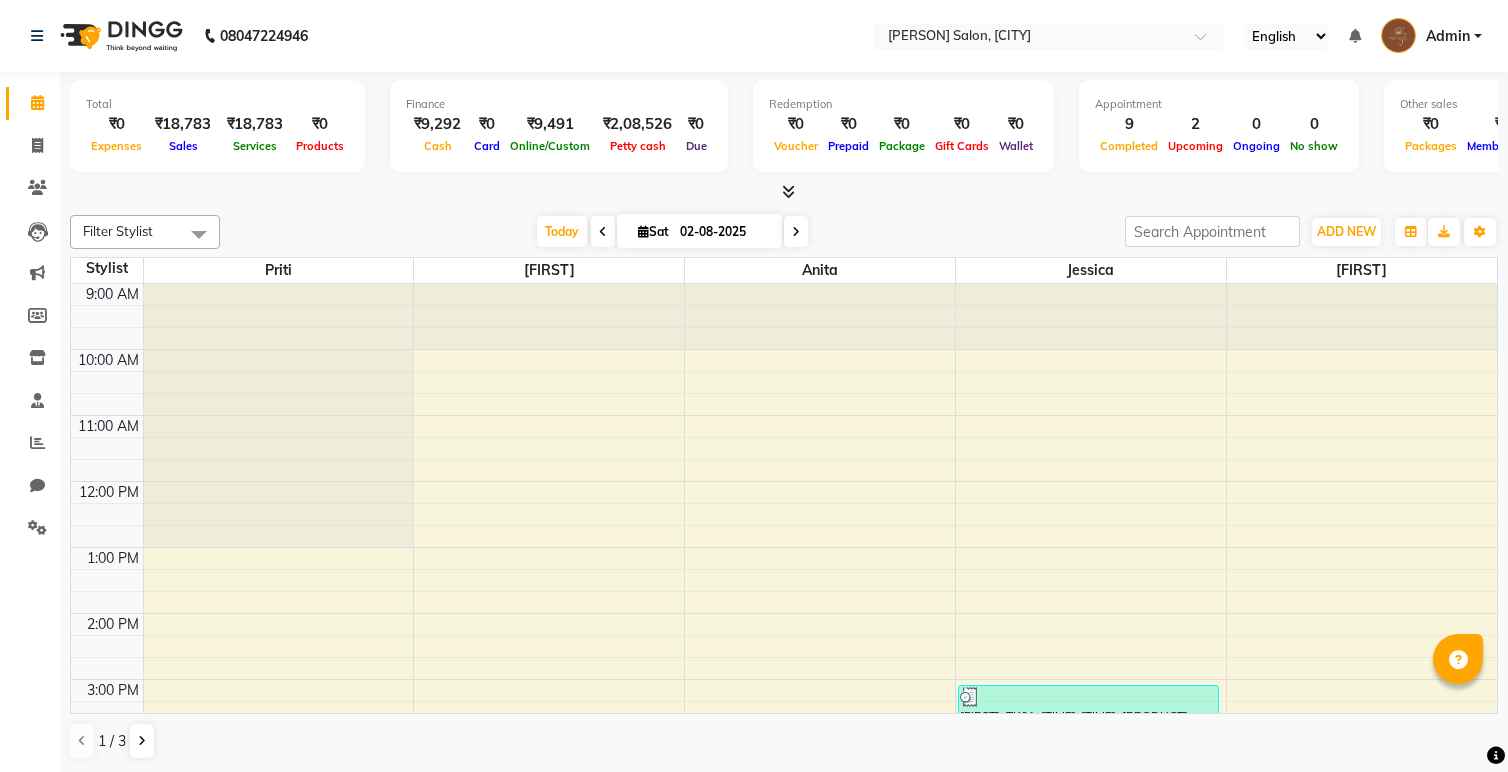 scroll, scrollTop: 0, scrollLeft: 0, axis: both 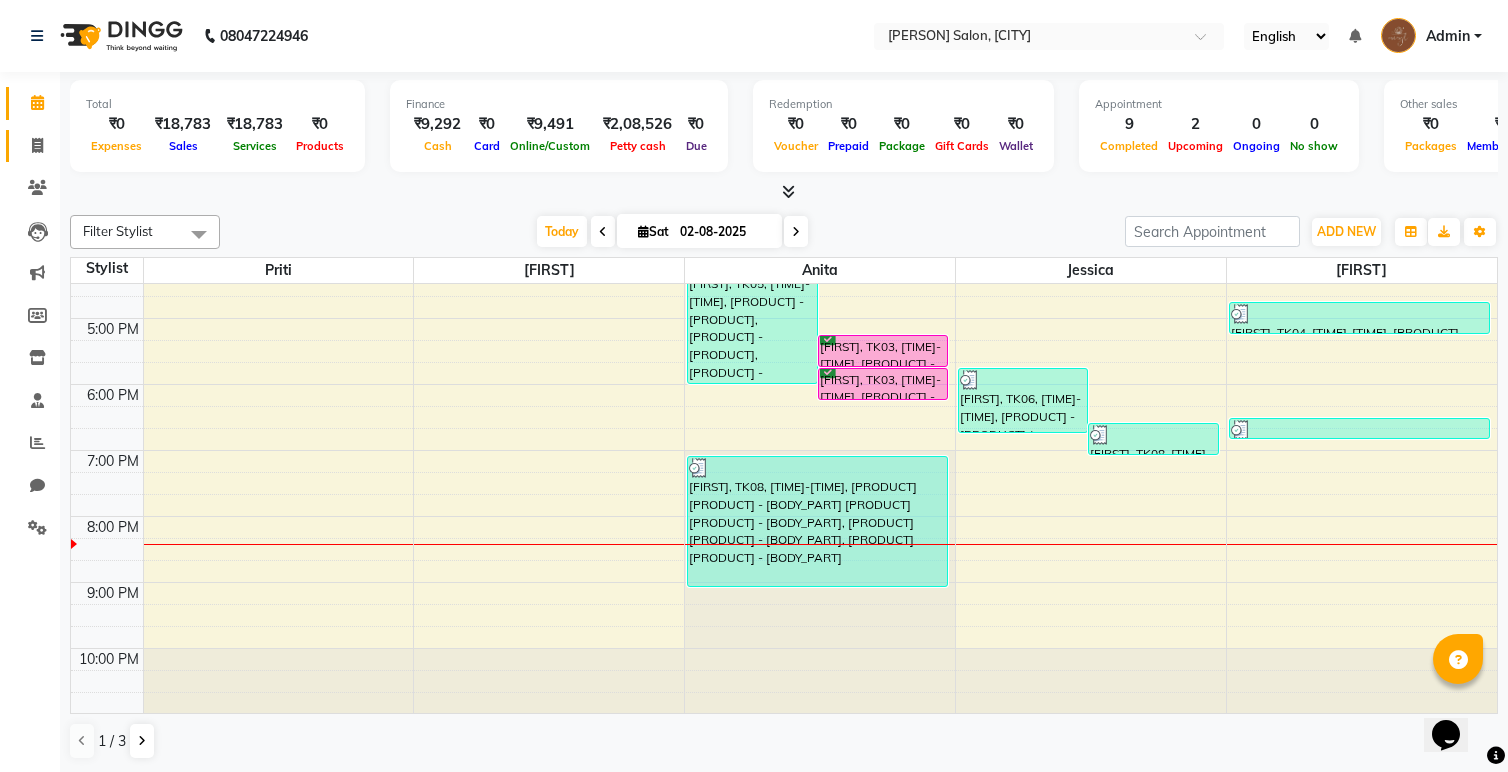 click 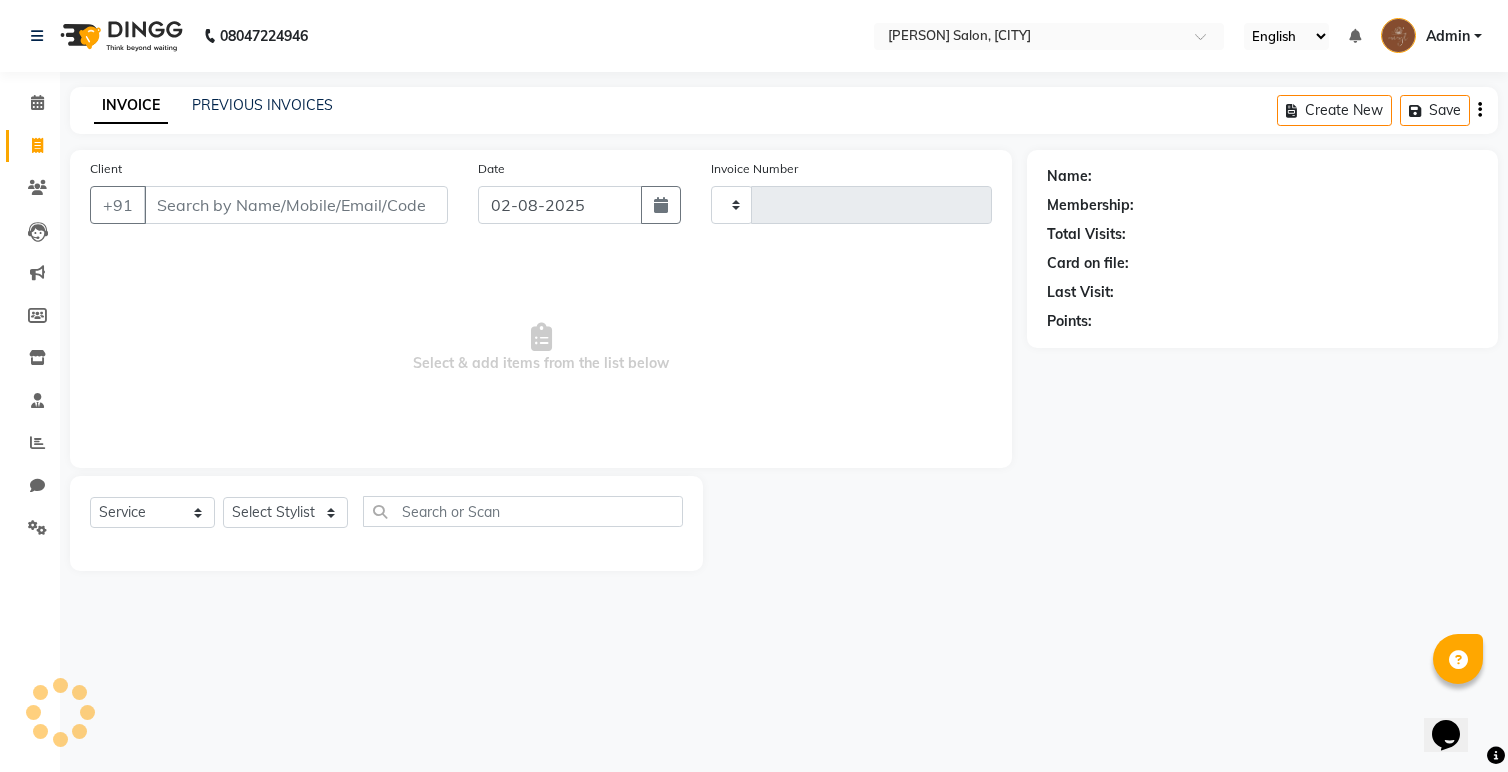 type on "0163" 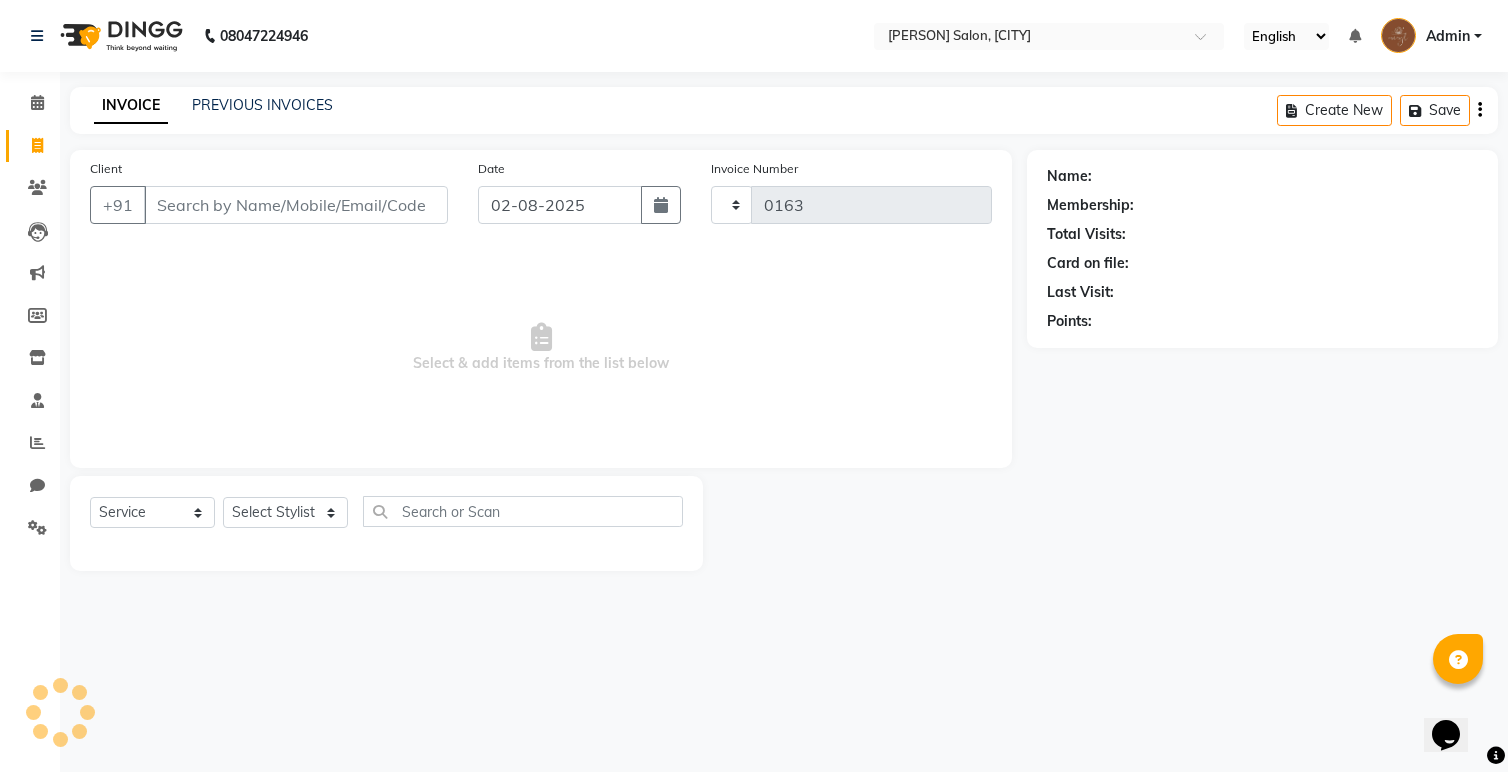 select on "7894" 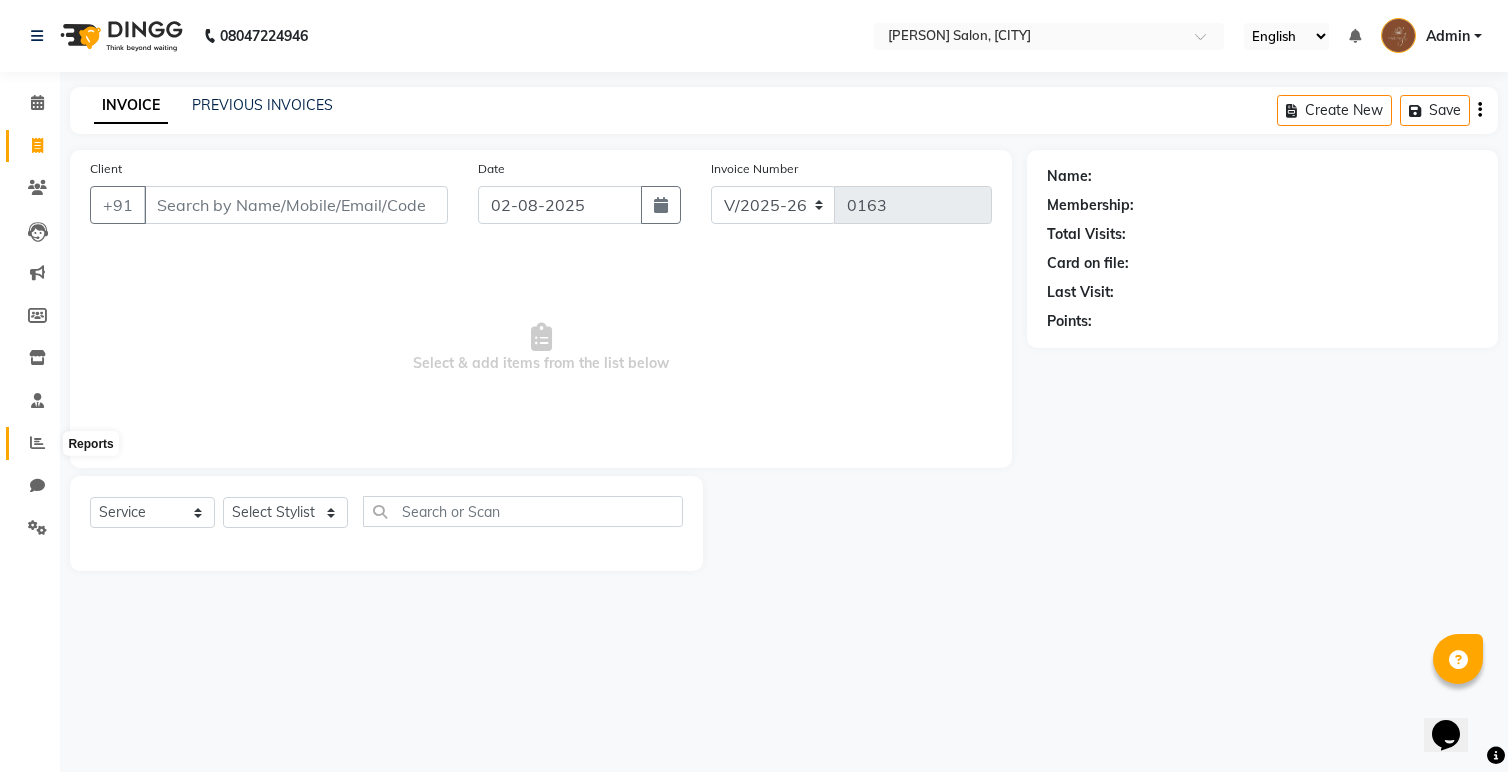 click 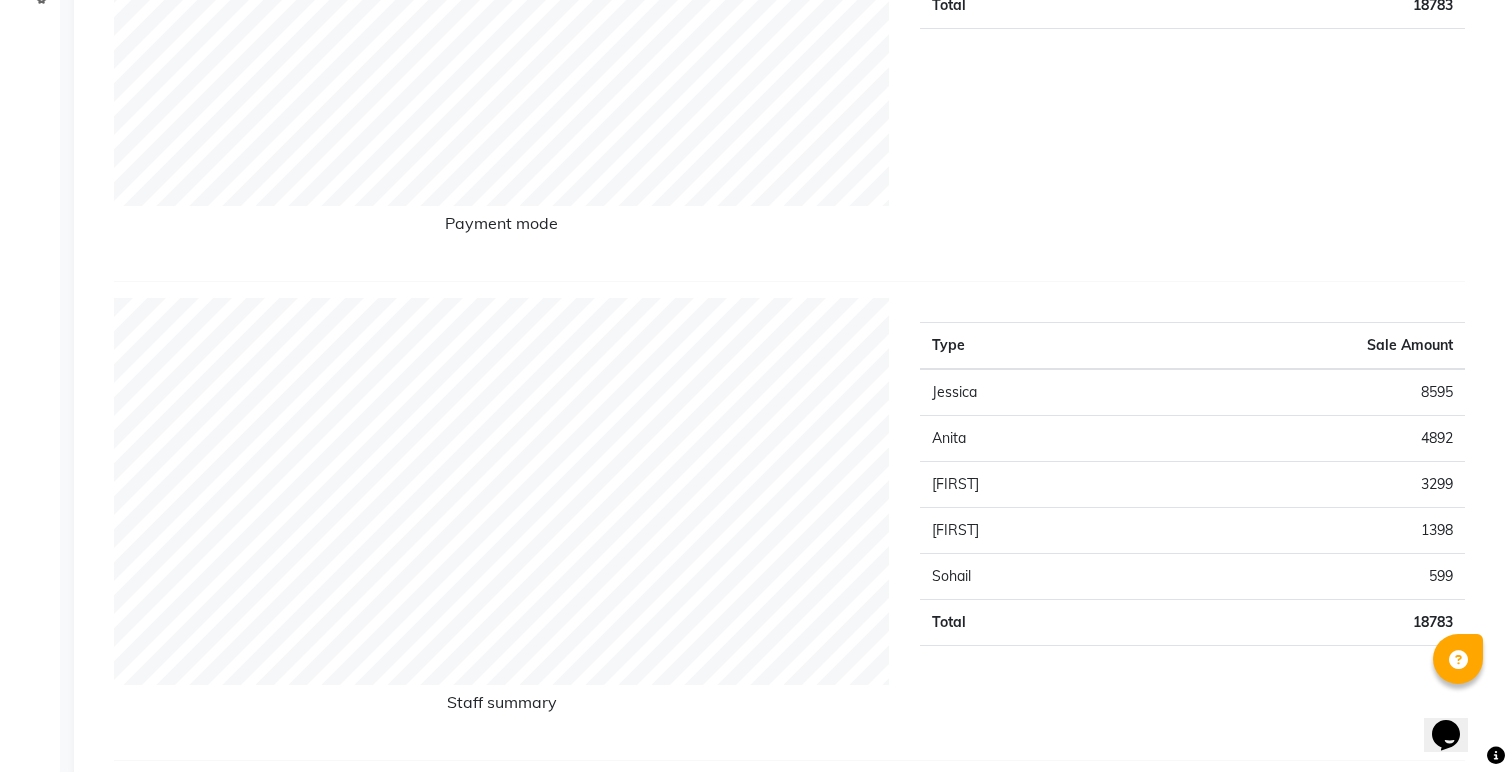 scroll, scrollTop: 537, scrollLeft: 0, axis: vertical 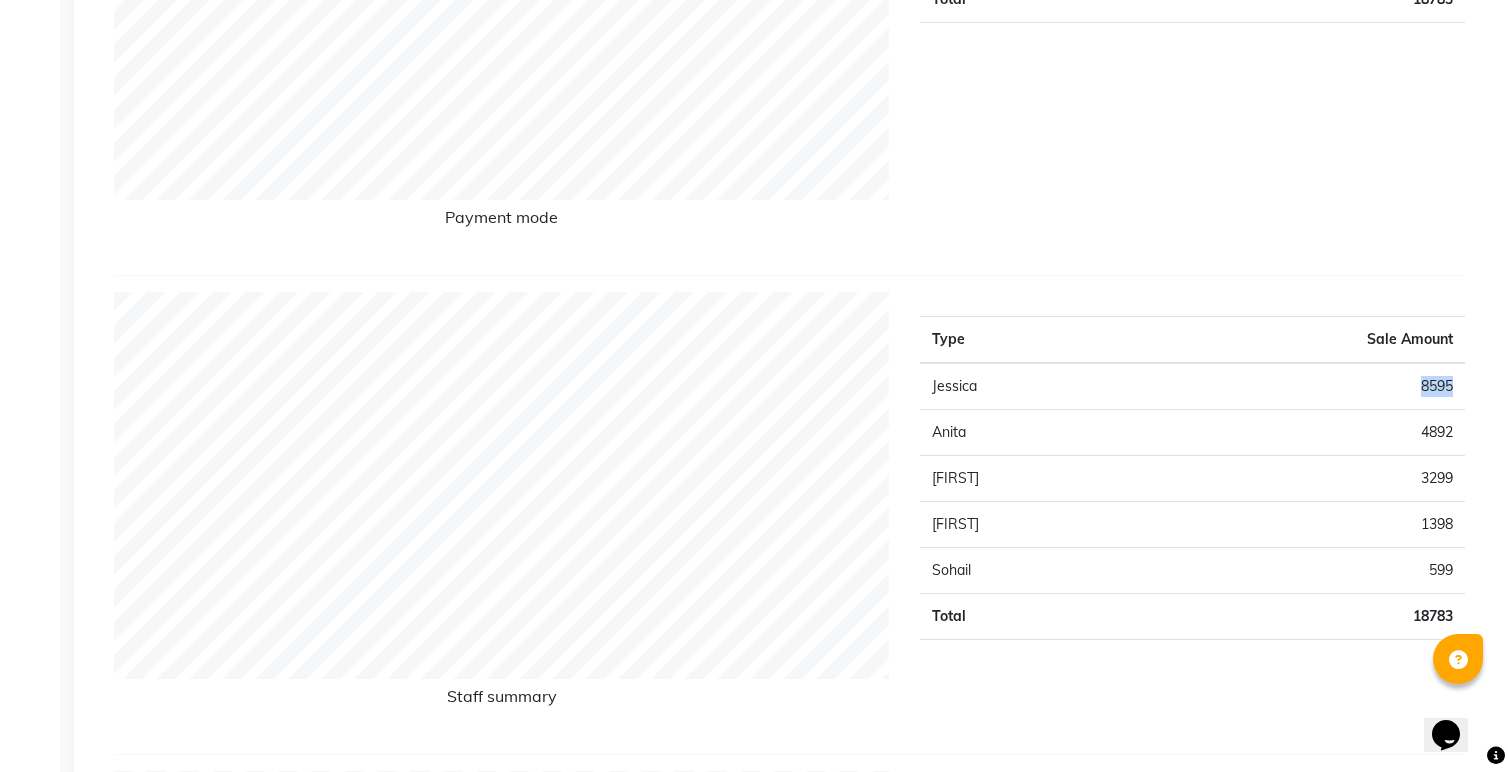drag, startPoint x: 1417, startPoint y: 389, endPoint x: 1461, endPoint y: 382, distance: 44.553337 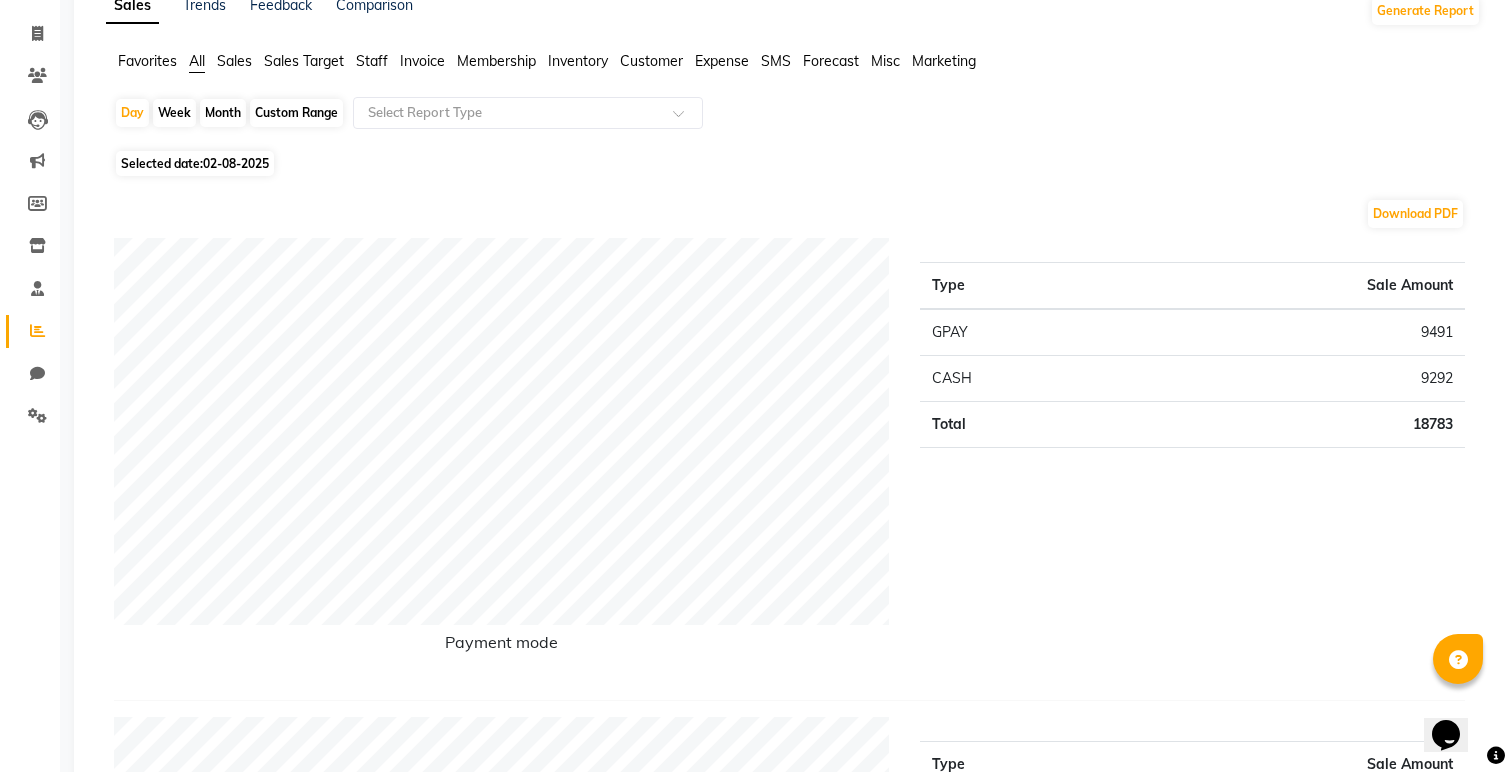 scroll, scrollTop: 0, scrollLeft: 0, axis: both 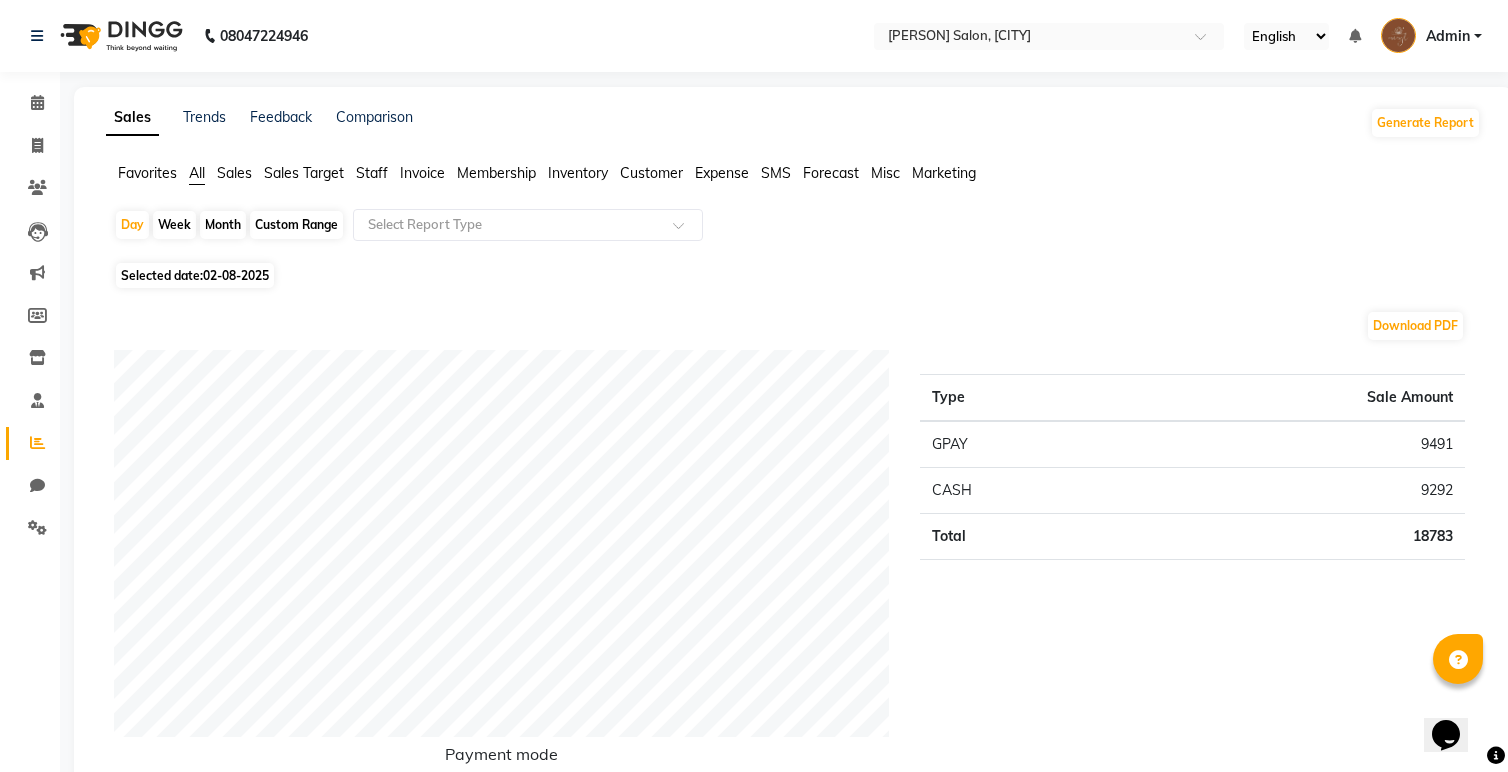 click on "Staff" 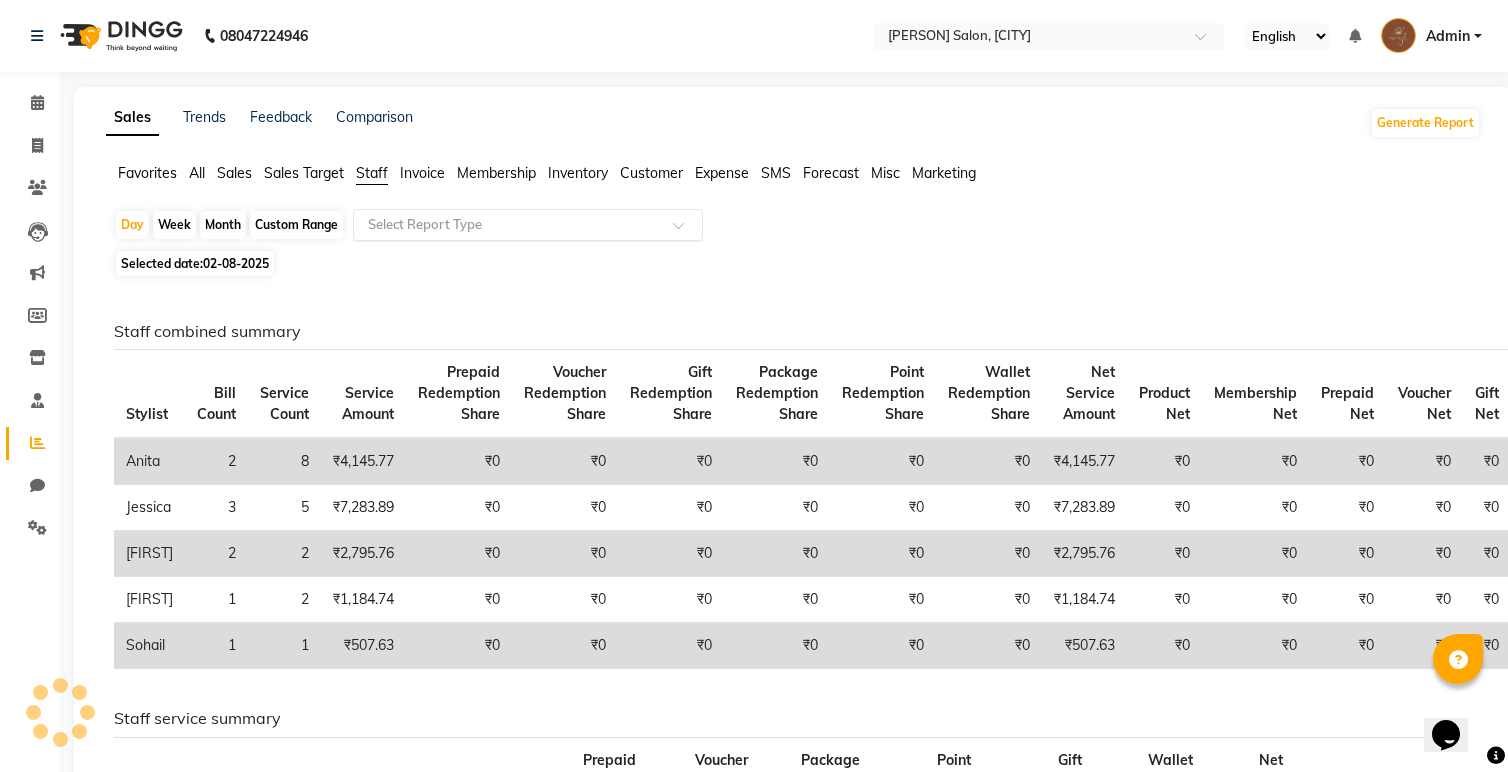 click 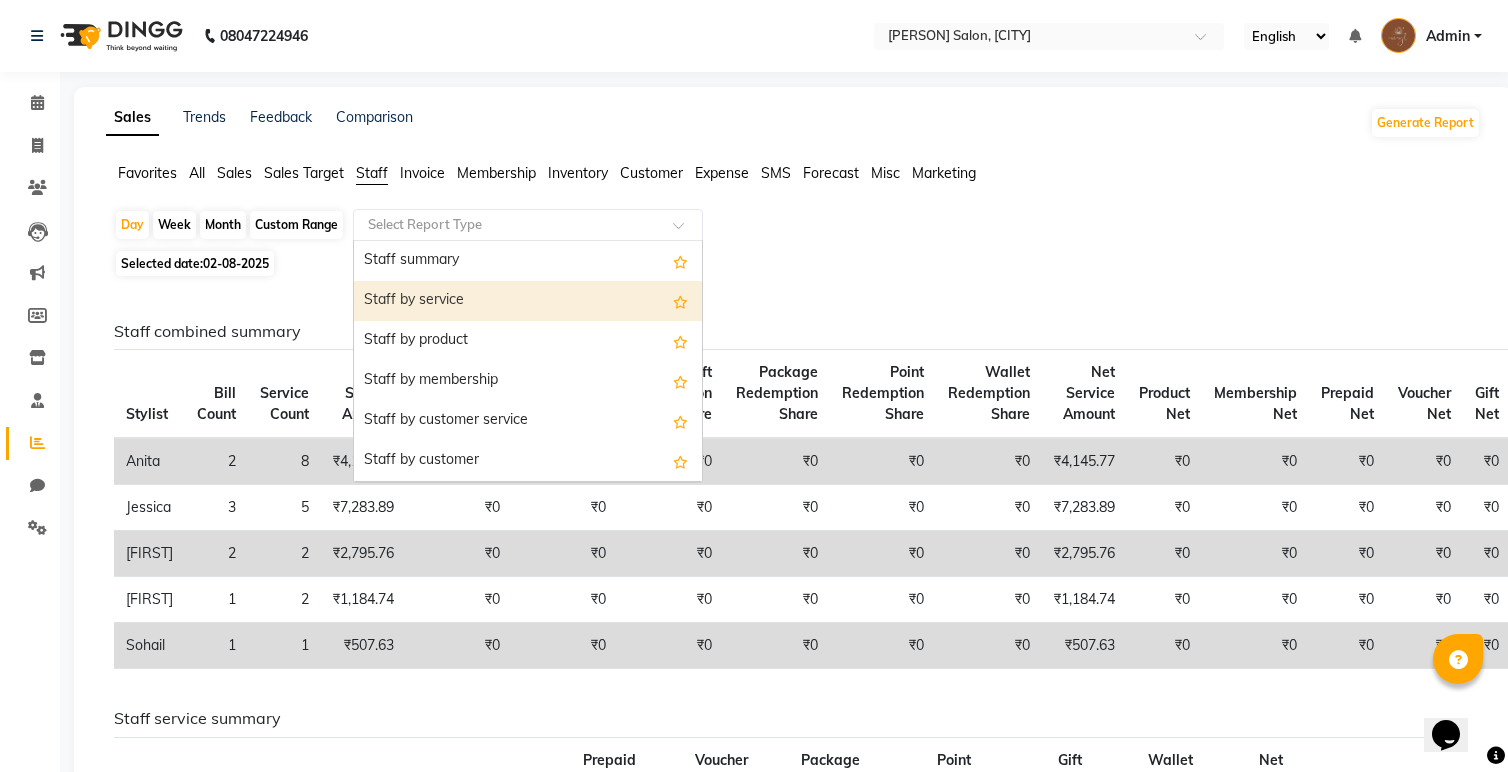 click on "Staff by service" at bounding box center [528, 301] 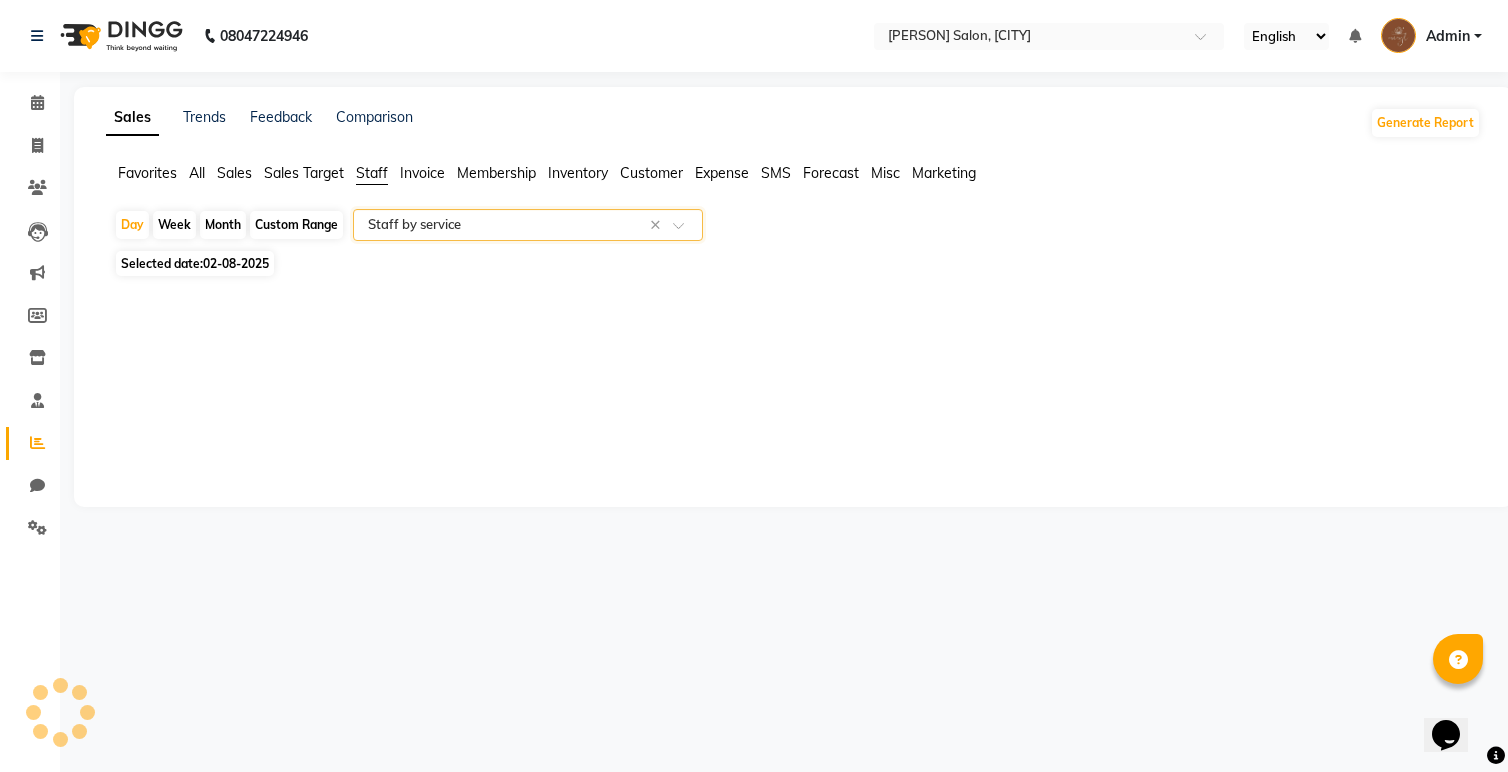select on "full_report" 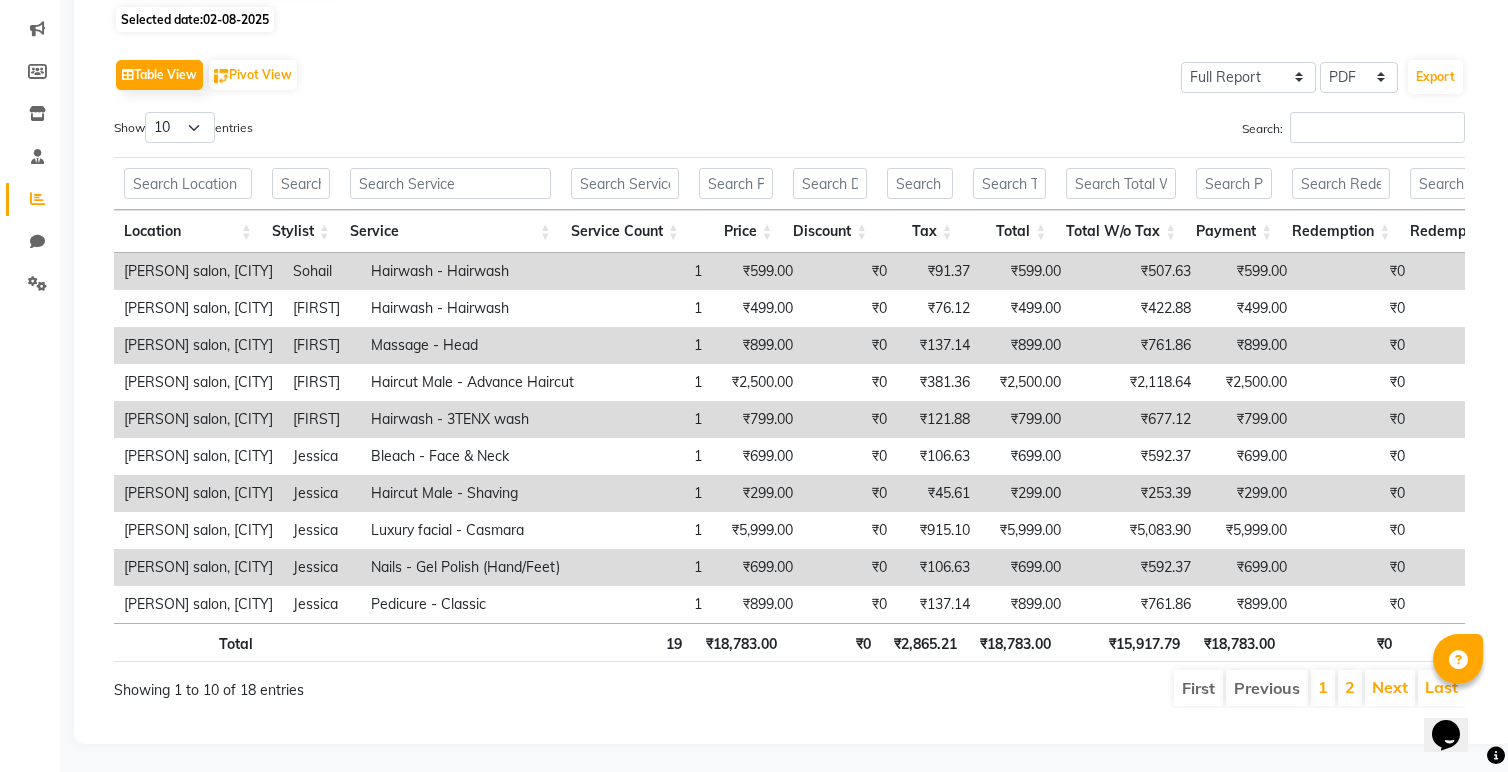 scroll, scrollTop: 243, scrollLeft: 0, axis: vertical 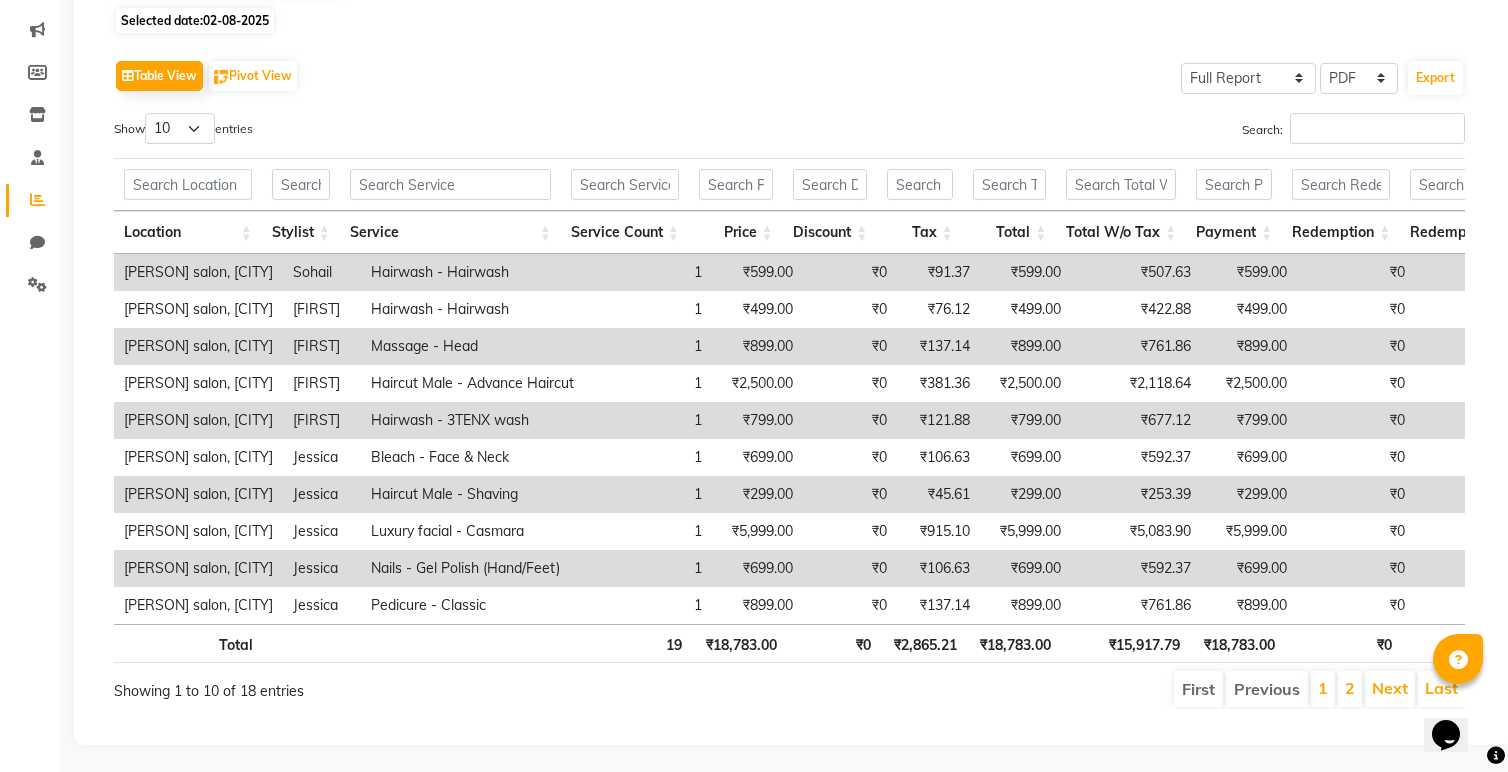 click on "₹592.37" at bounding box center (1136, 568) 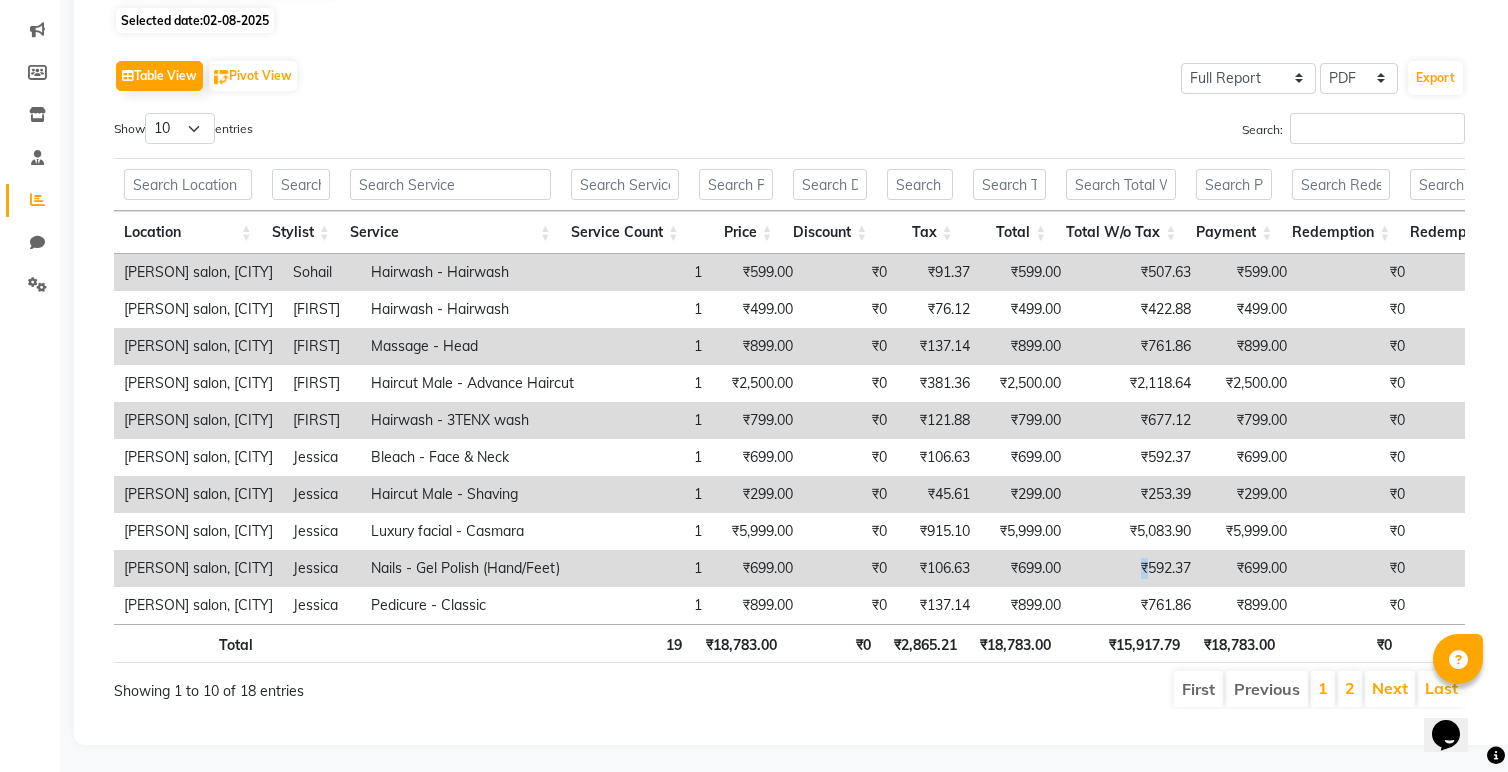 click on "₹592.37" at bounding box center (1136, 568) 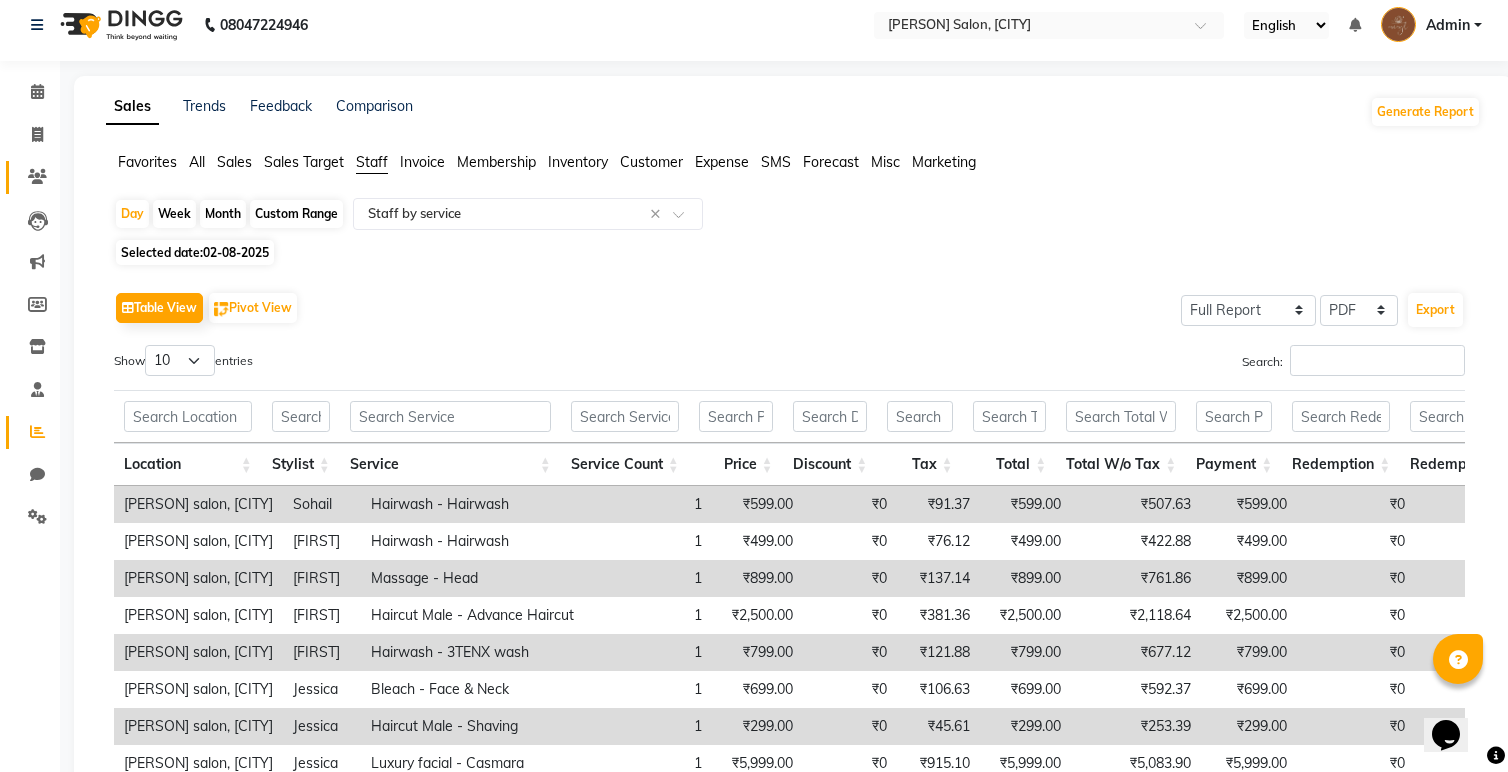 scroll, scrollTop: 0, scrollLeft: 0, axis: both 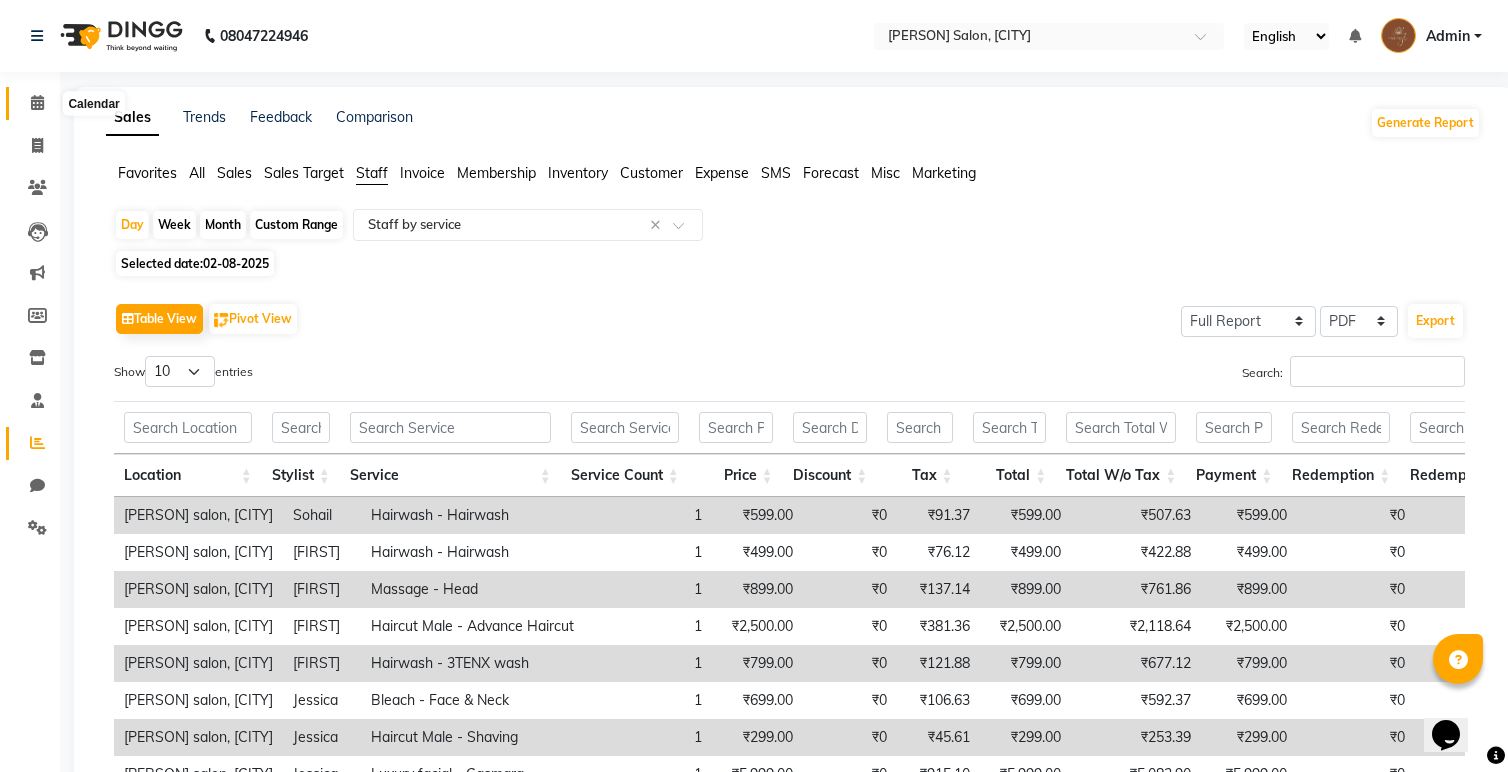 click 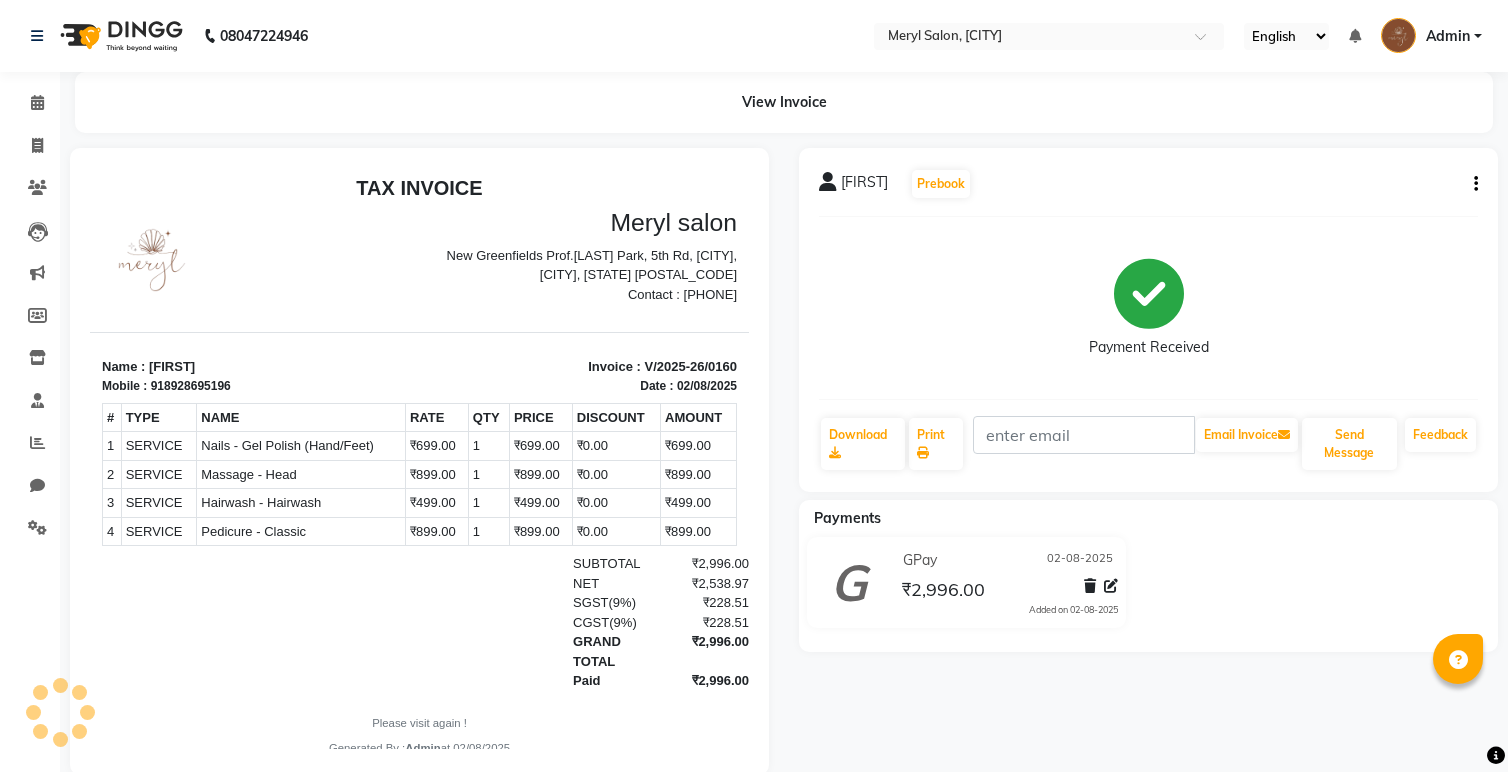 scroll, scrollTop: 0, scrollLeft: 0, axis: both 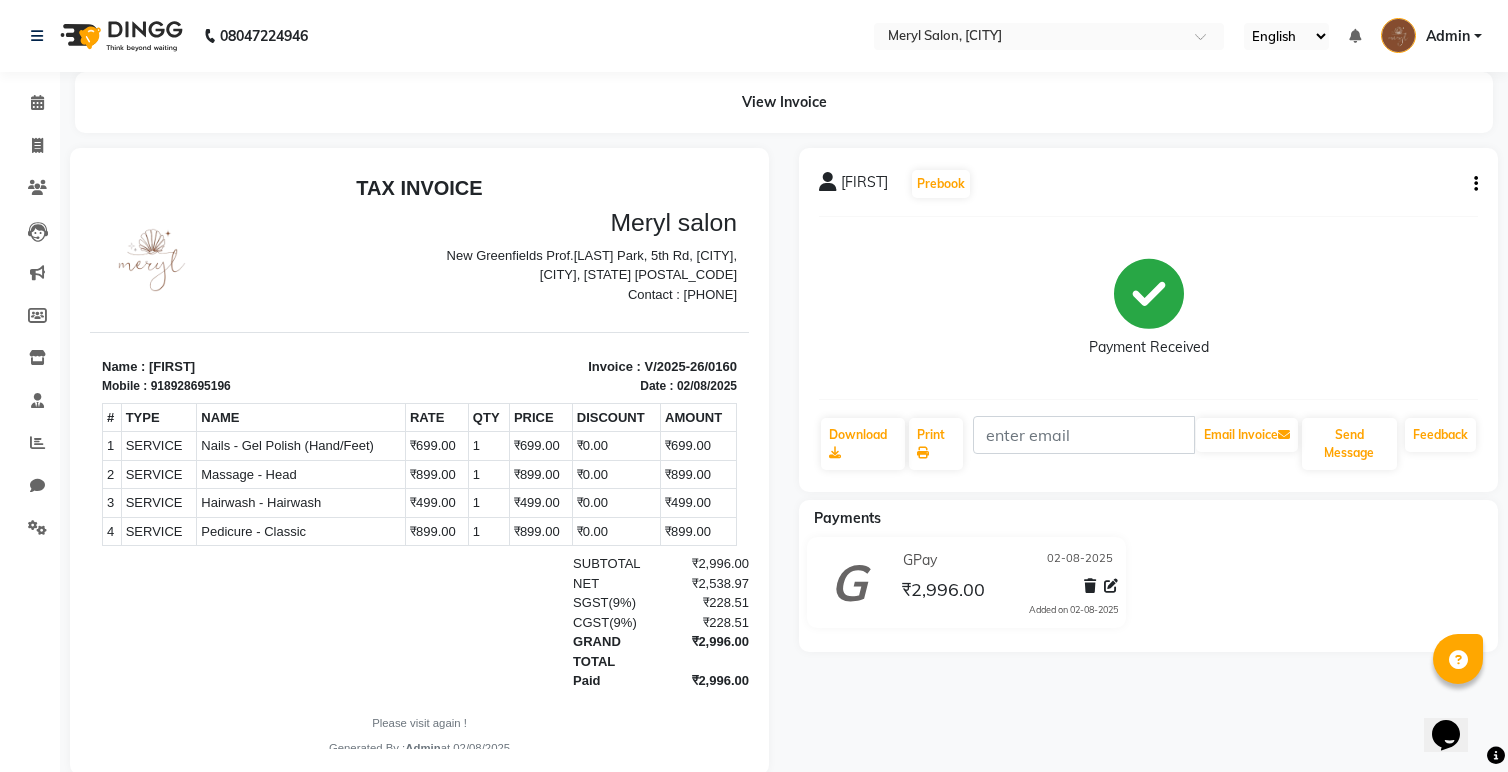 click 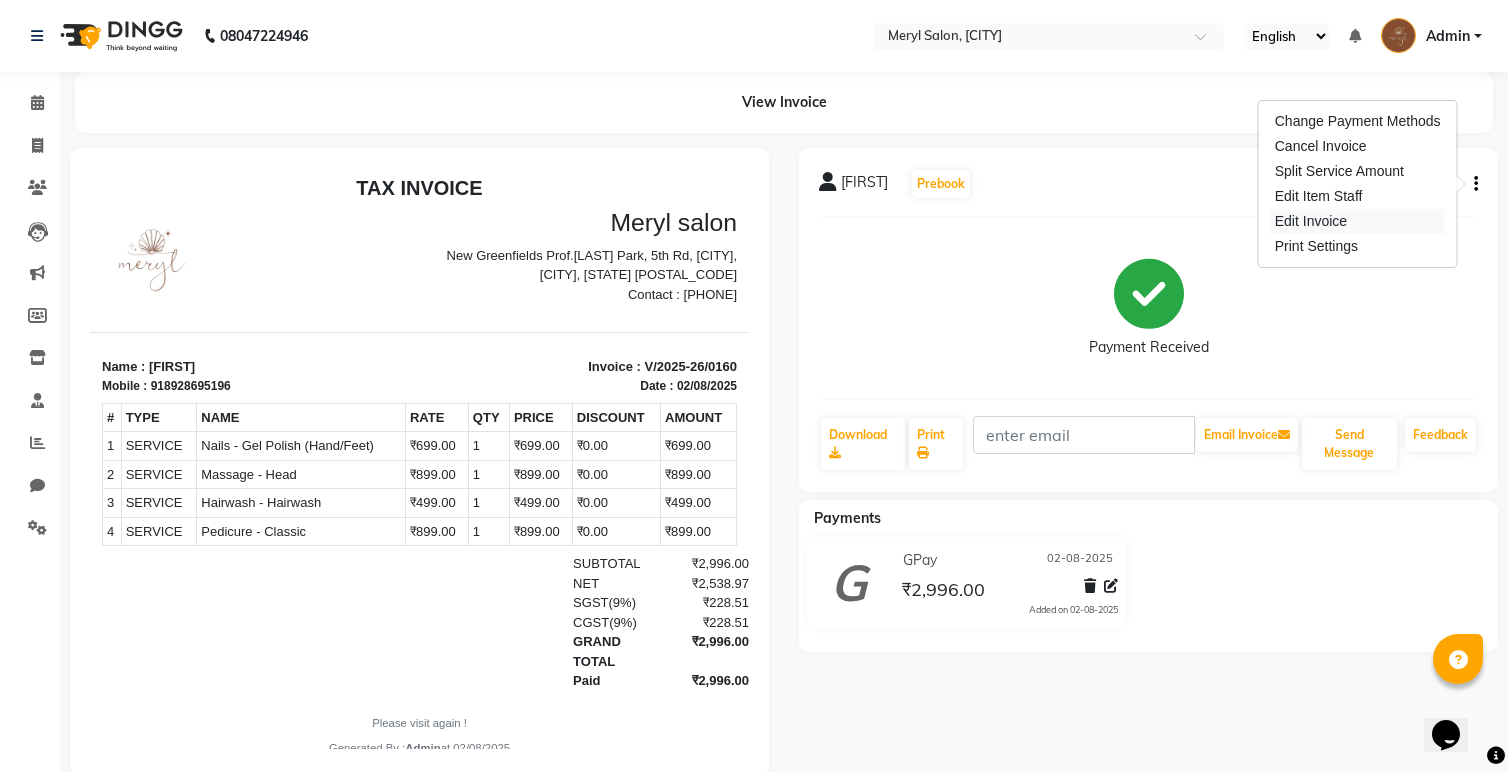 click on "Edit Invoice" at bounding box center [1358, 221] 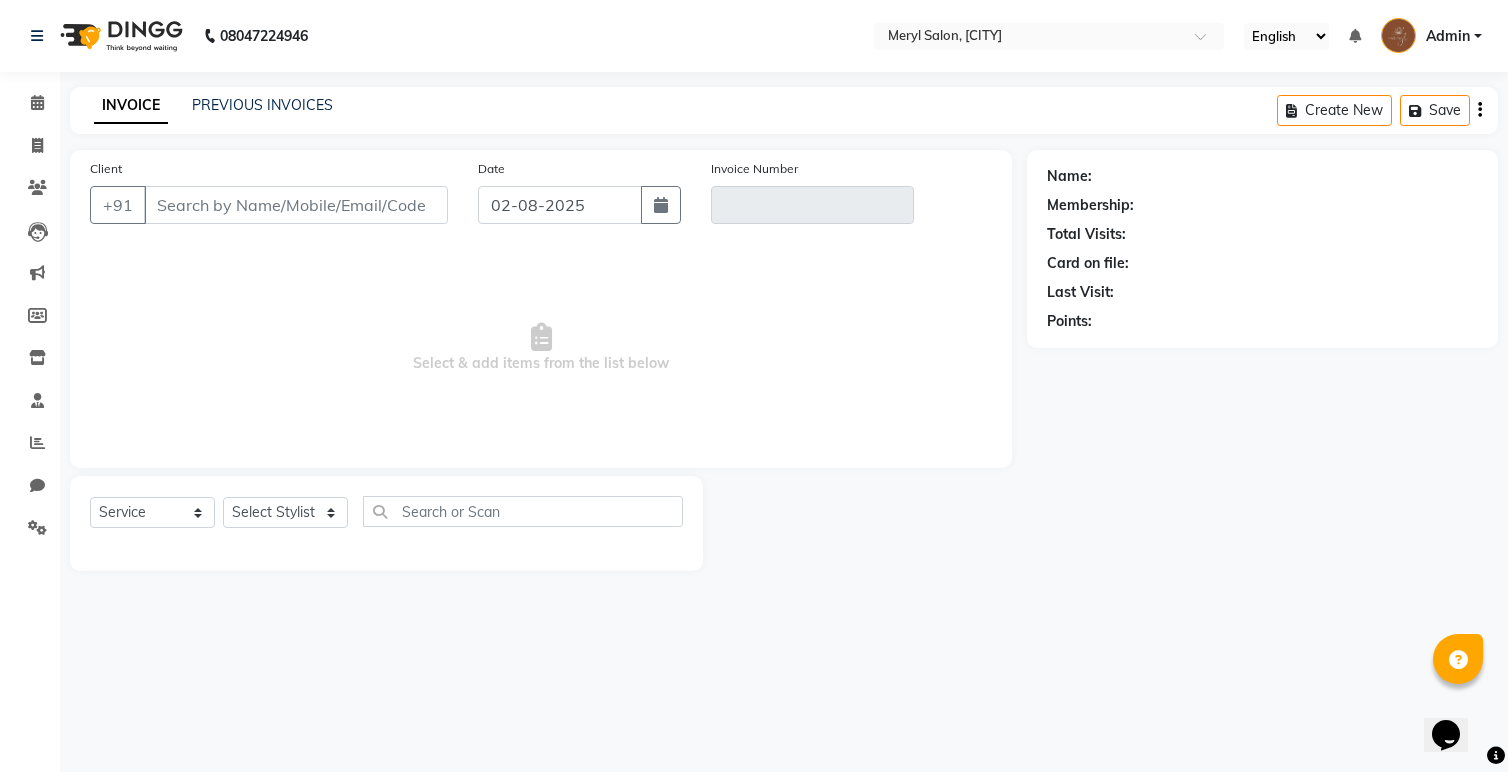 type on "8928695196" 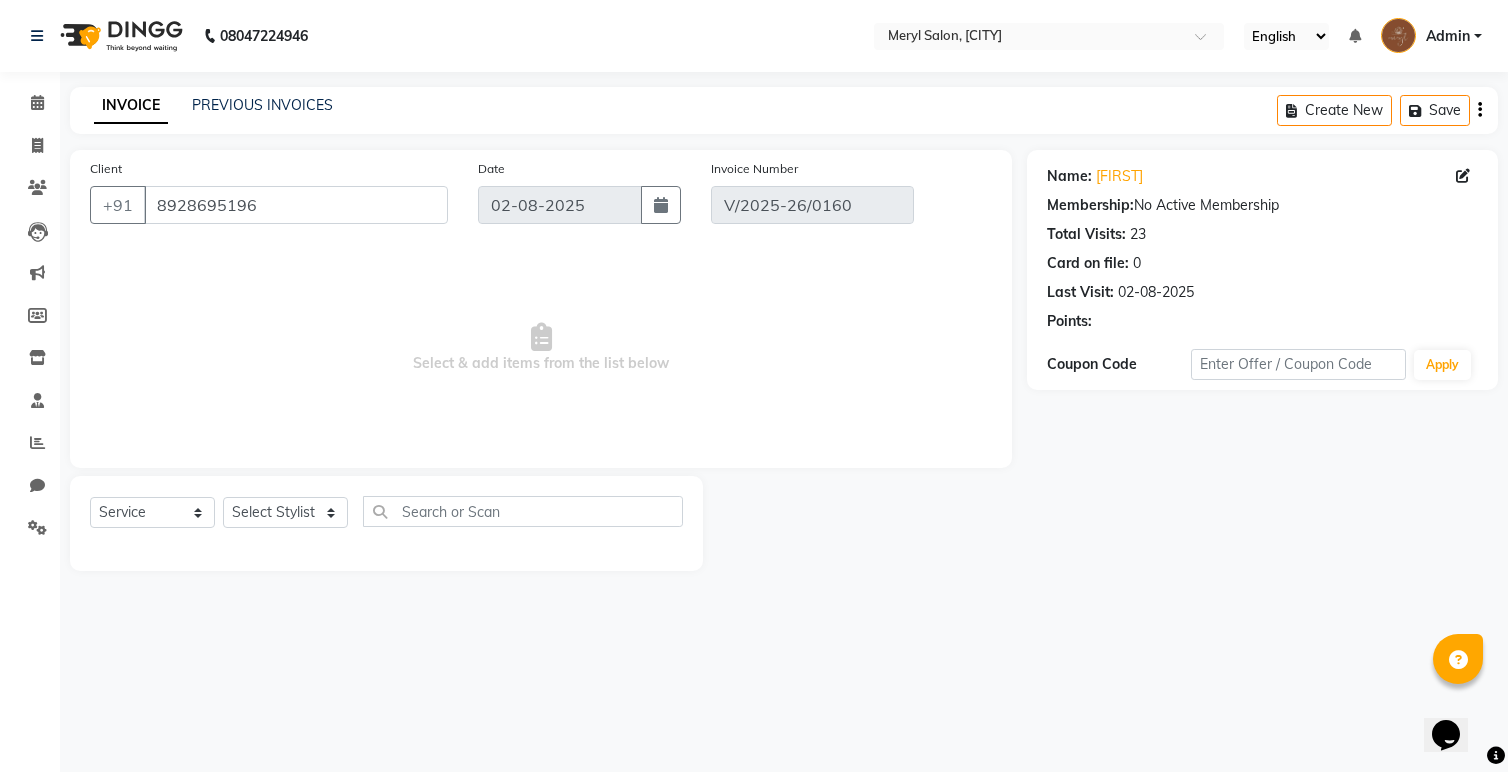 select on "select" 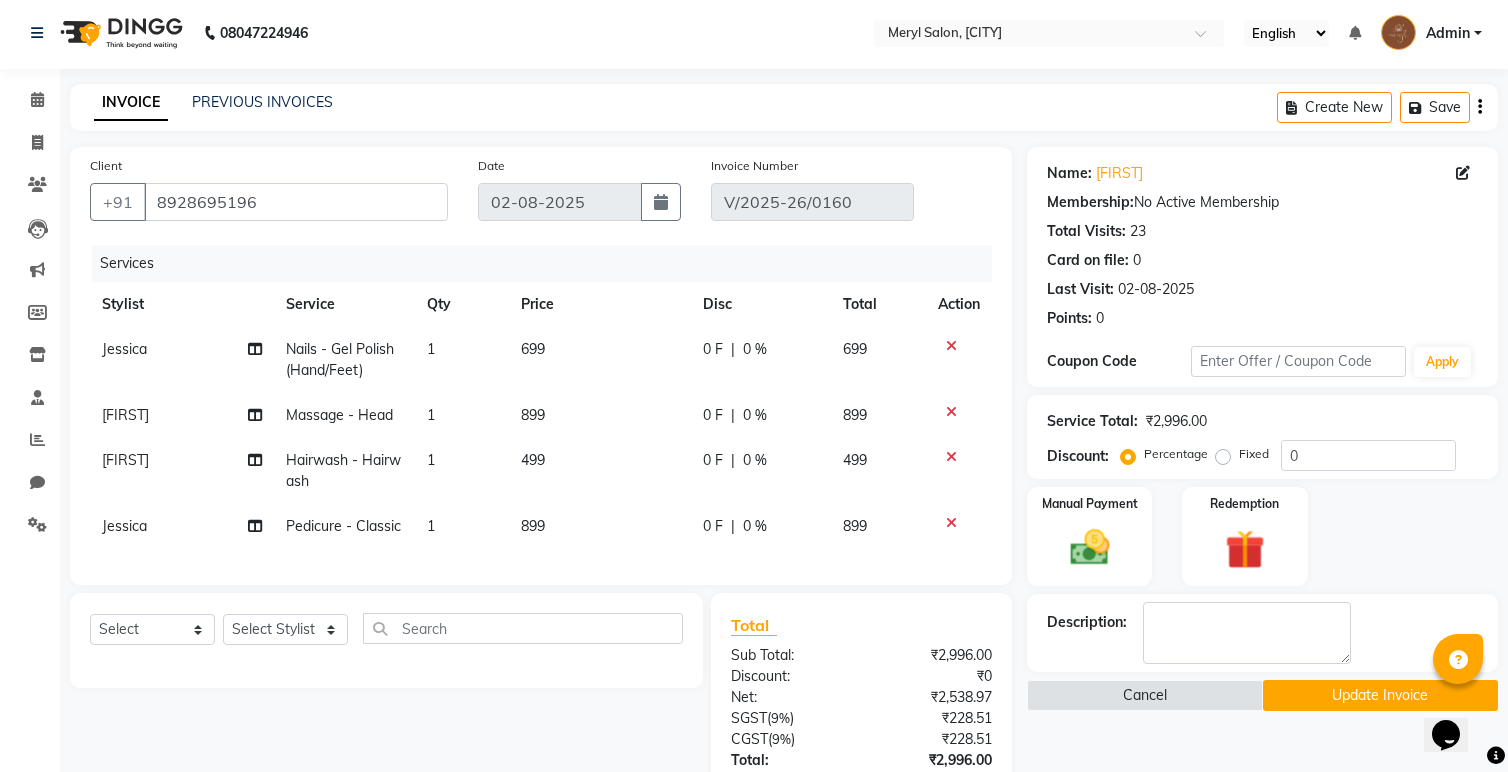 scroll, scrollTop: 0, scrollLeft: 0, axis: both 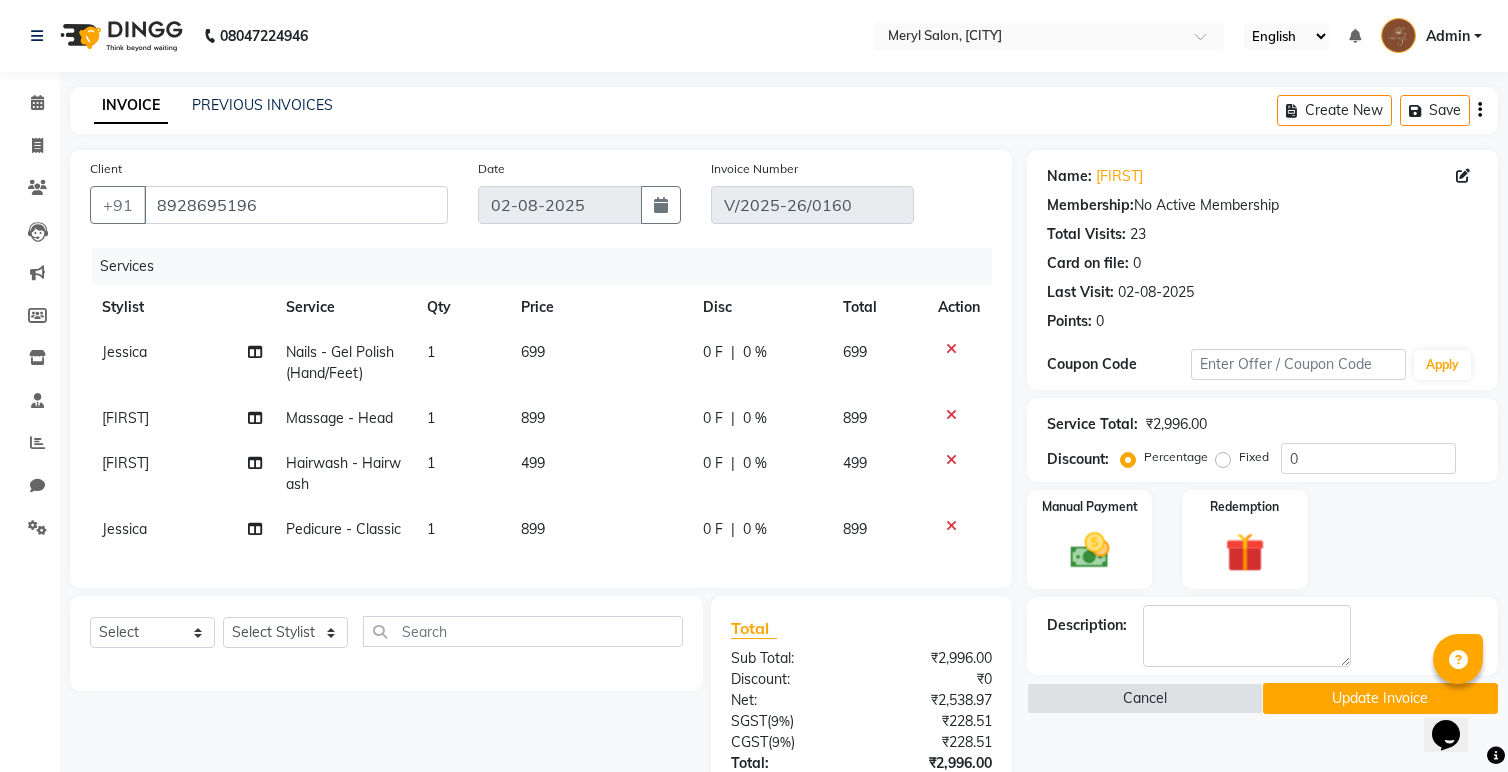 click on "0 %" 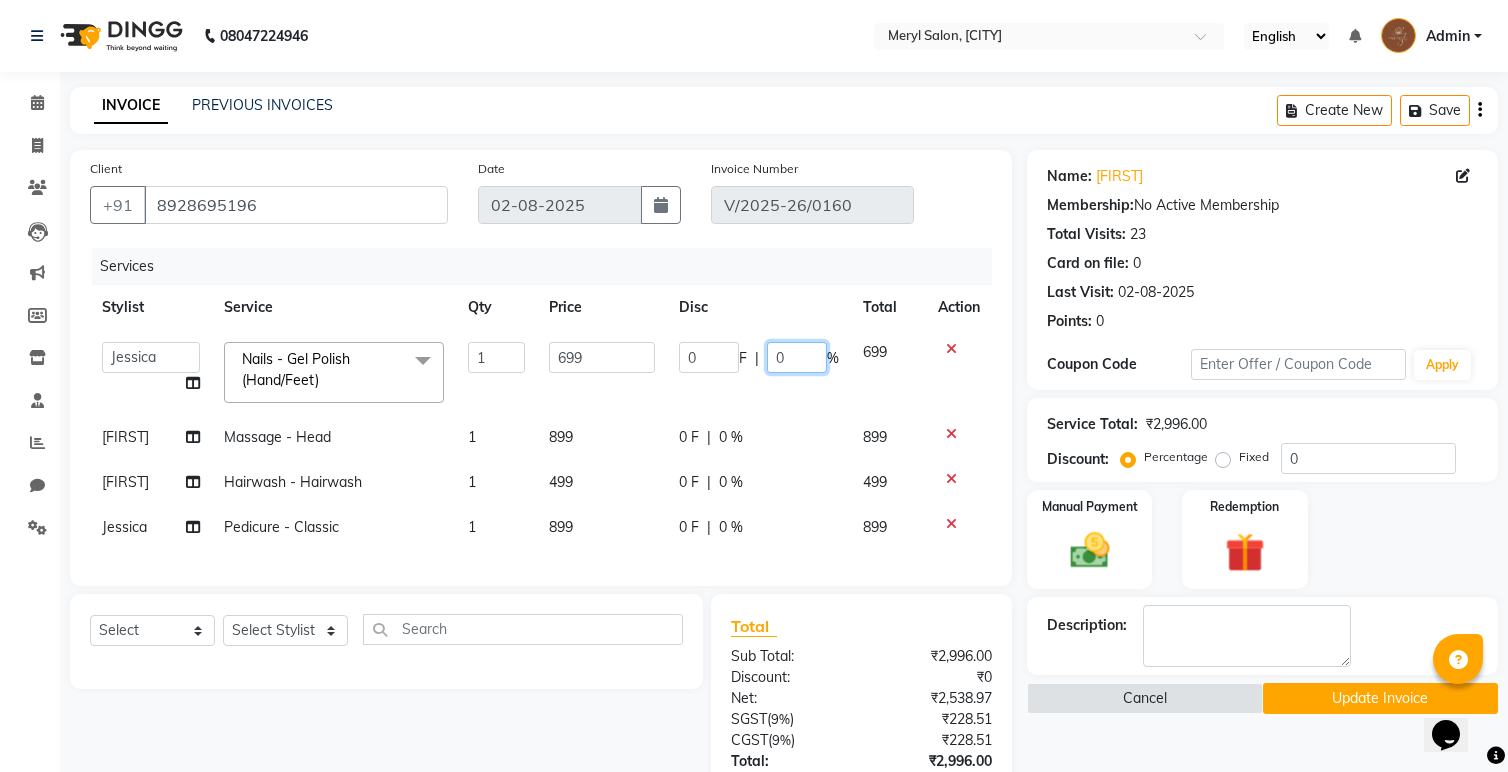 drag, startPoint x: 801, startPoint y: 357, endPoint x: 755, endPoint y: 361, distance: 46.173584 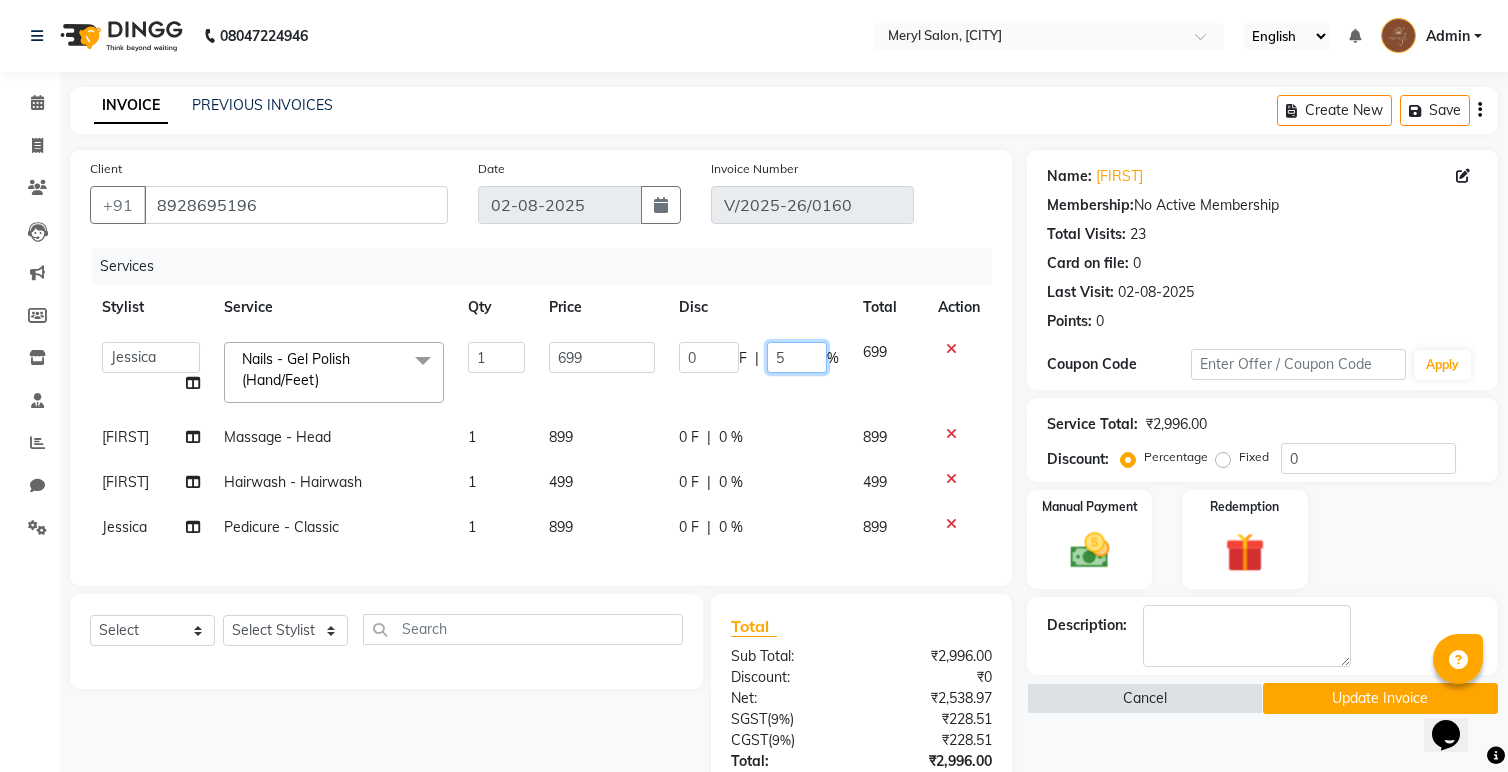 type on "50" 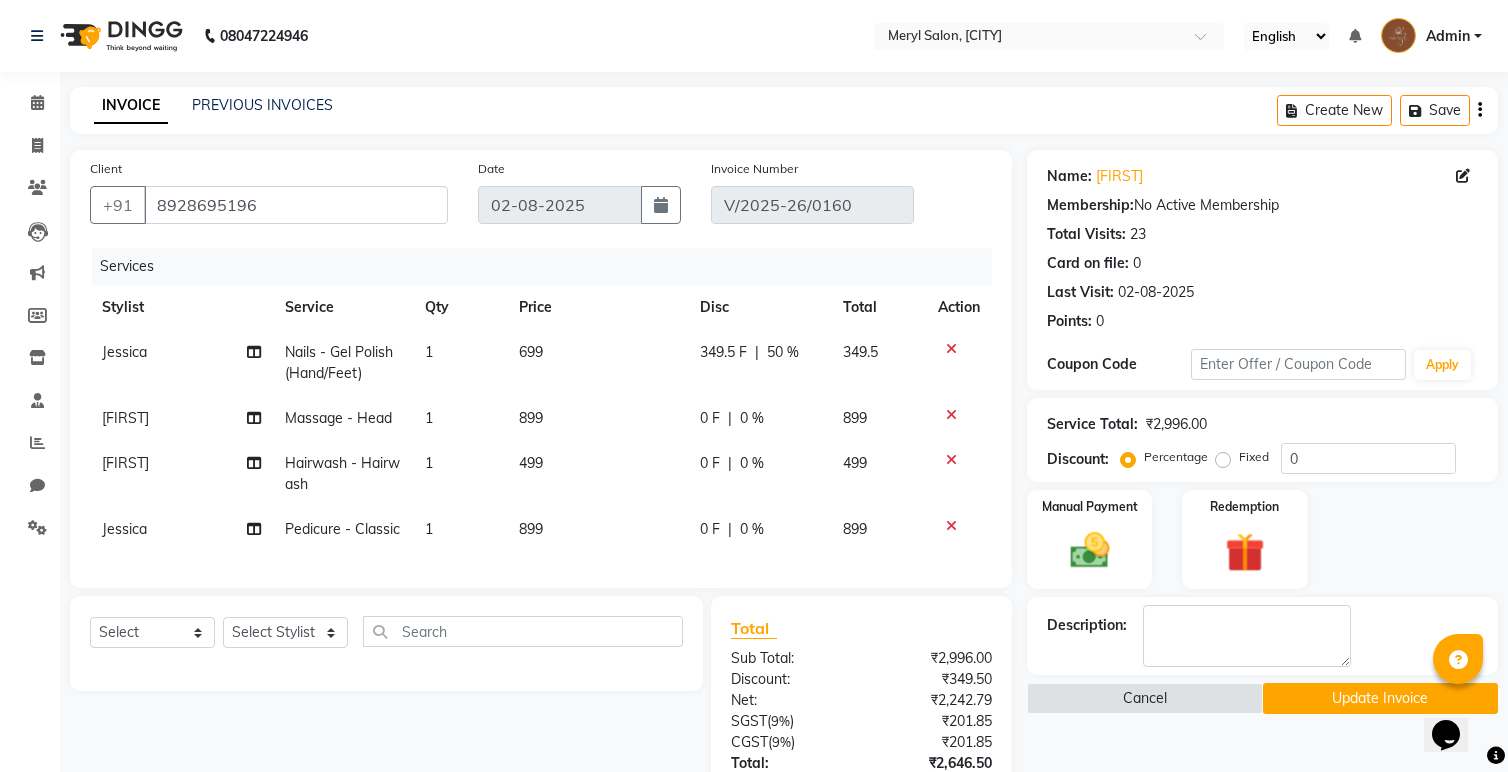 click on "0 F | 0 %" 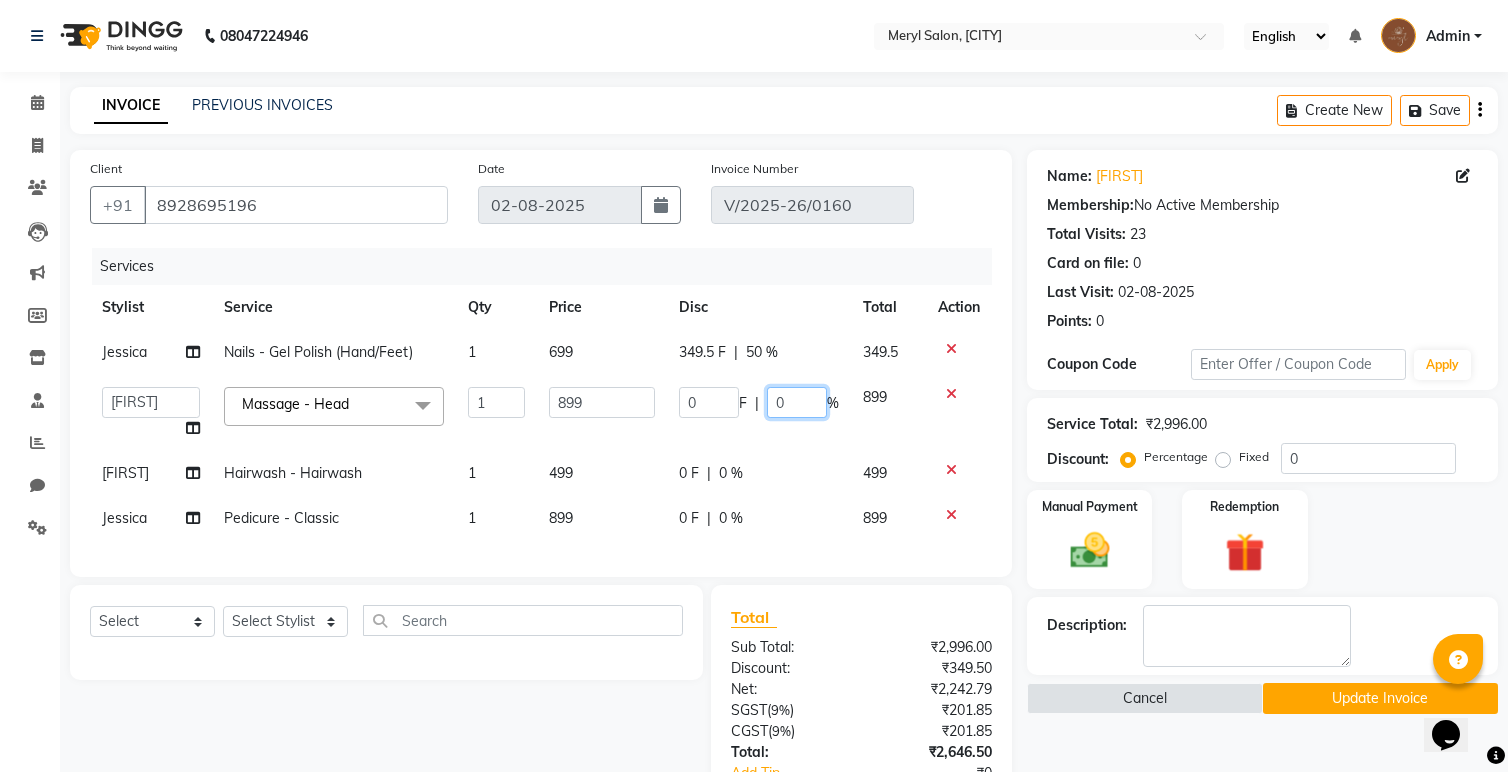 drag, startPoint x: 793, startPoint y: 402, endPoint x: 741, endPoint y: 403, distance: 52.009613 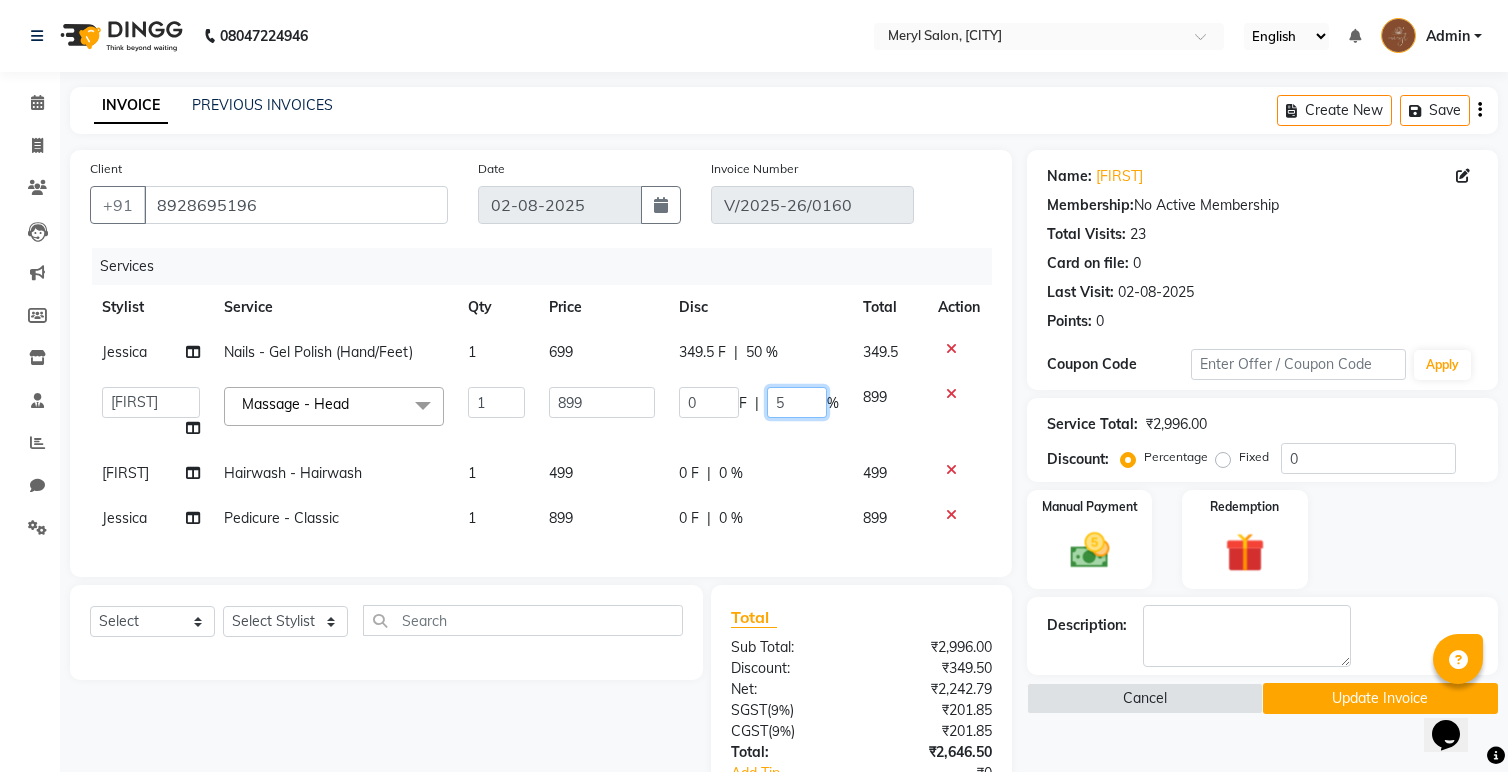 type on "50" 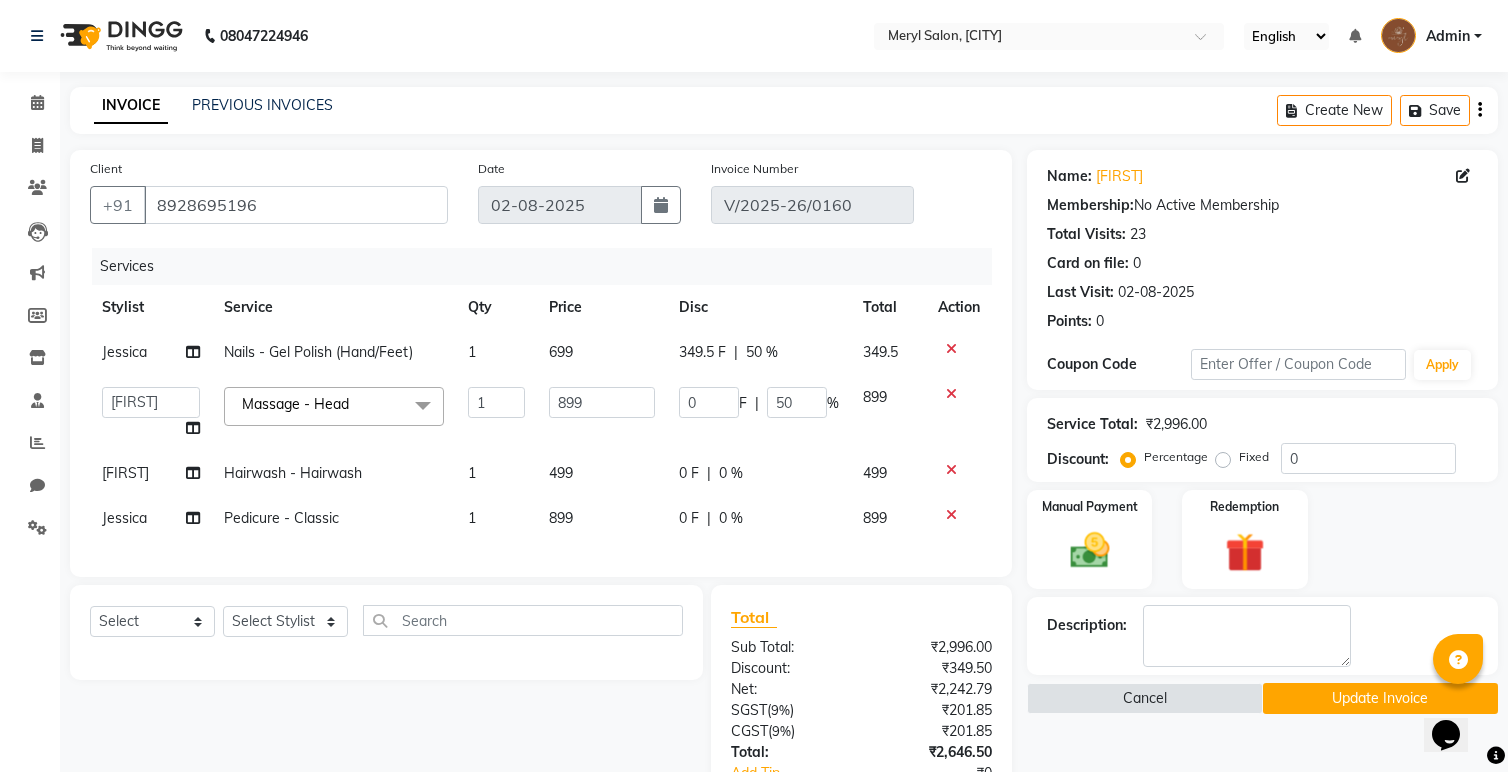 click on "0 F | 0 %" 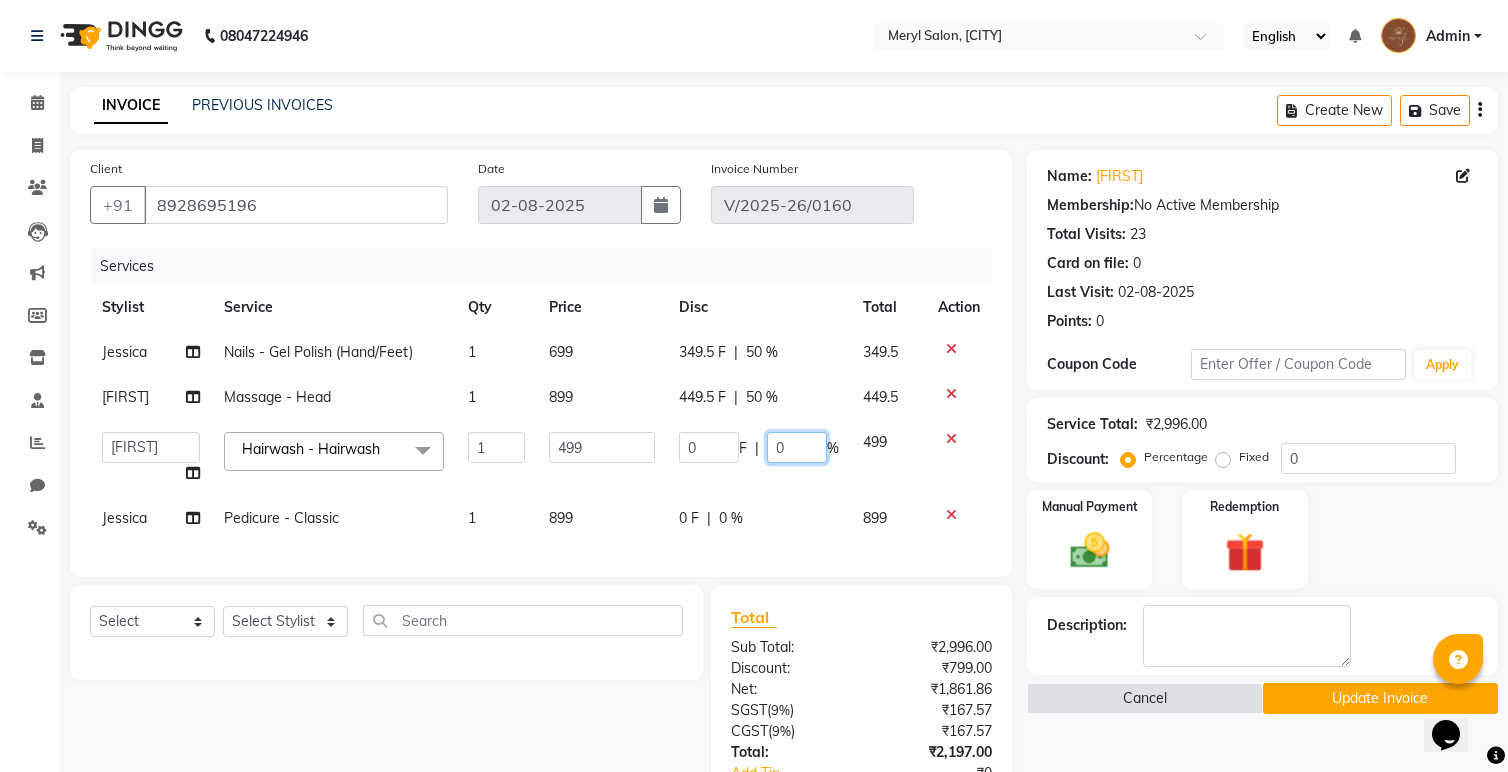 drag, startPoint x: 791, startPoint y: 452, endPoint x: 760, endPoint y: 448, distance: 31.257 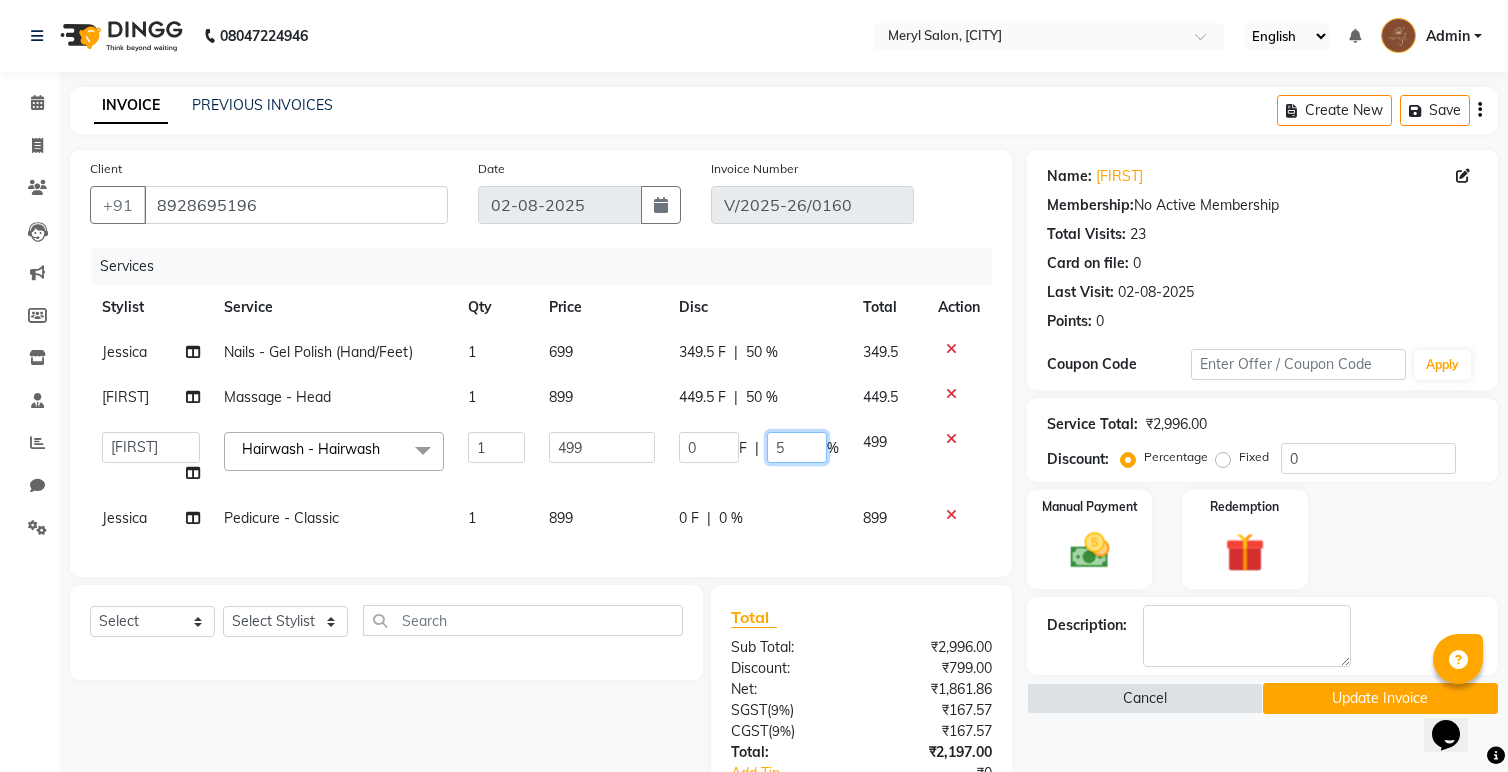 type on "50" 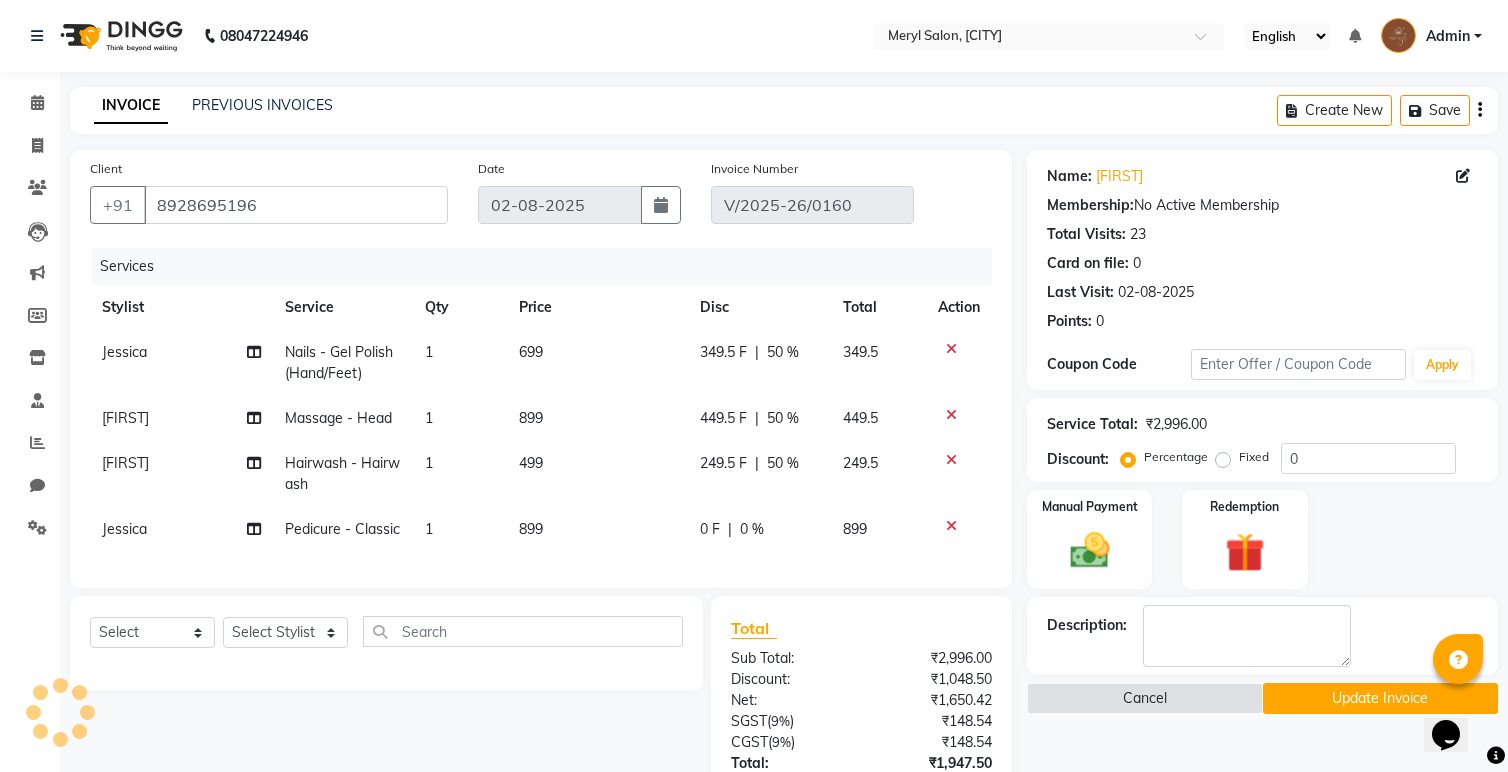 click on "0 F | 0 %" 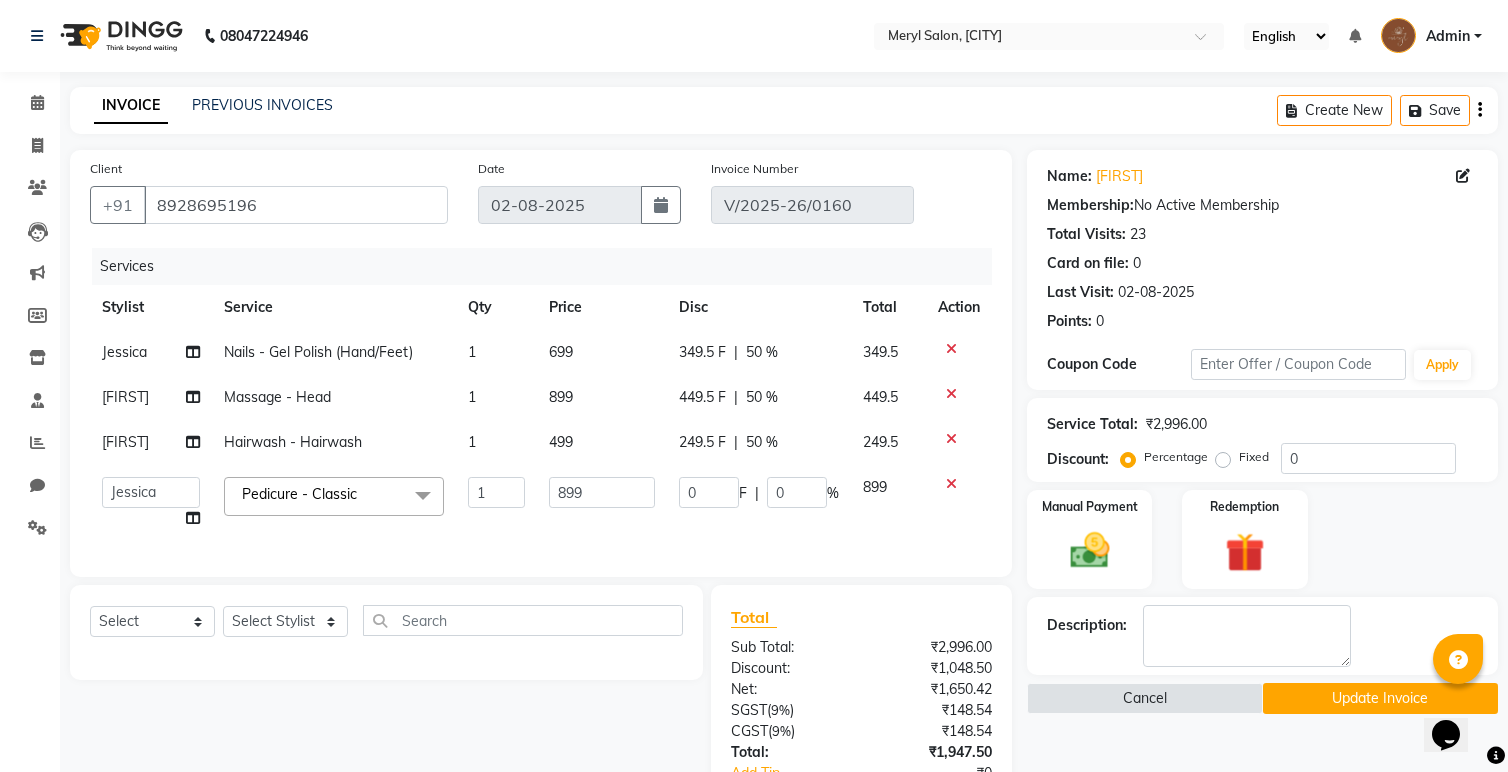 click on "Select  Service  Product  Membership  Package Voucher Prepaid Gift Card  Select Stylist Anita Dakshta  Jessica Omar Priti Rajesh  Raju Rekha Sana  Shamal  Shivansh Sohail" 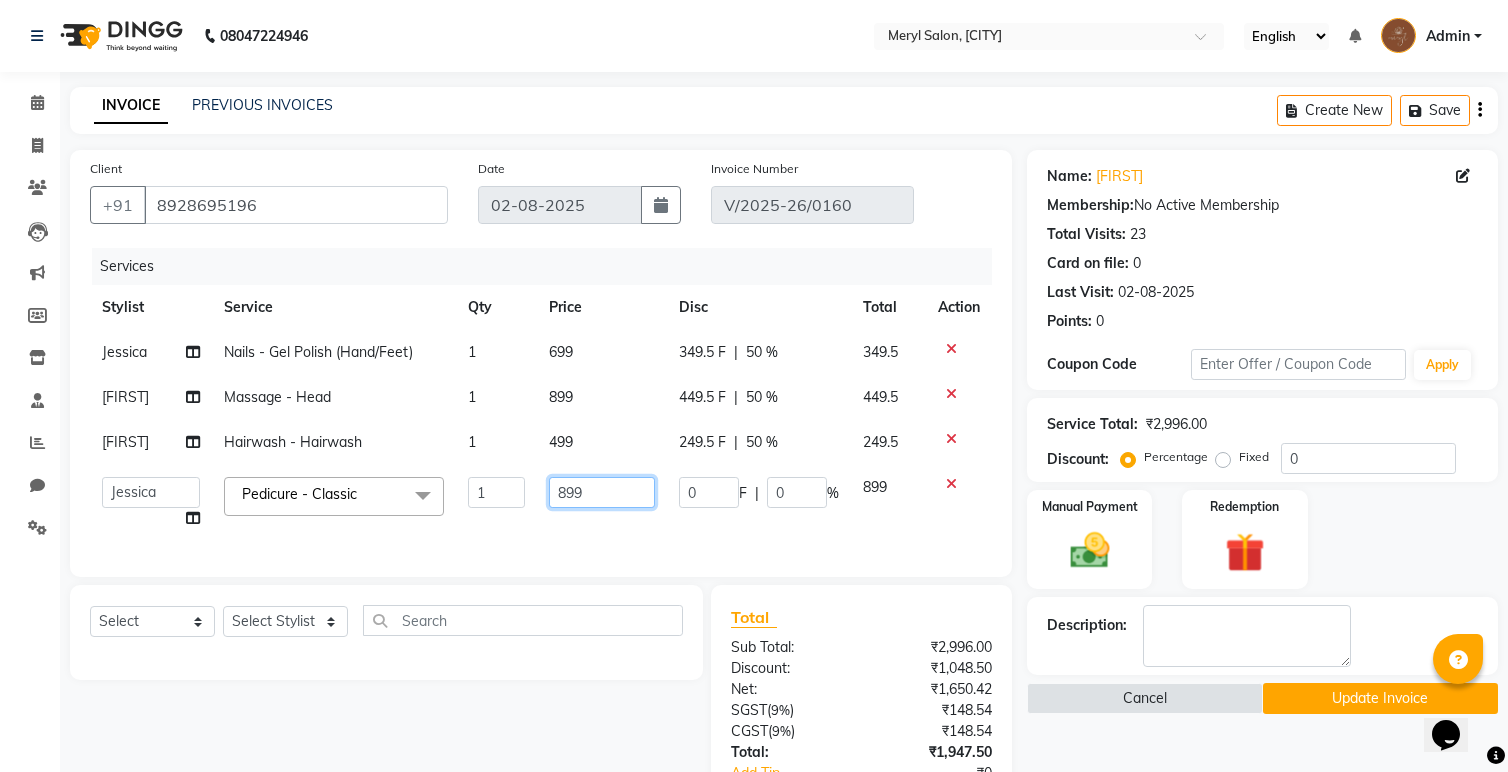 click on "899" 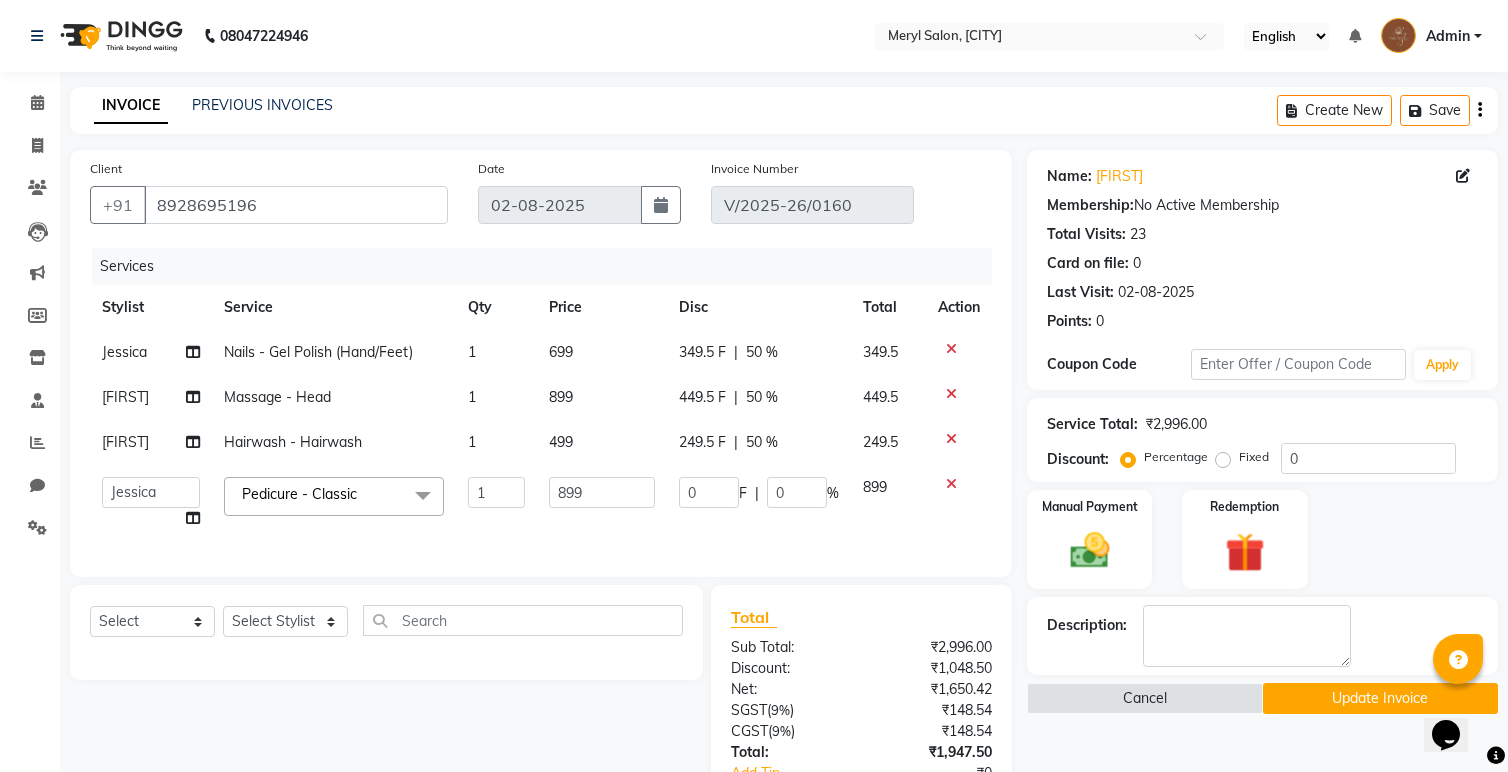 click on "Services Stylist Service Qty Price Disc Total Action Jessica Nails - Gel Polish (Hand/Feet) 1 699 349.5 F | 50 % 349.5 Shamal  Massage - Head 1 899 449.5 F | 50 % 449.5 Shamal  Hairwash - Hairwash 1 499 249.5 F | 50 % 249.5  Anita   Dakshta    Jessica   Omar   Priti   Rajesh    Raju   Rekha   Sana    Shamal    Shivansh   Sohail  Pedicure - Classic  x Threading - Eyebrows Threading - Forehead Threading - UpperLips Threading - Chin Threading - Sidelocks Threading - Jawline Threading - Full Face Threading Manicure - Express (Nail Care + Nail Polish) Manicure - Classic Manicure - Premium Manicure - Advance & O3+ Manicure - Manicure Spa Manicure - cut file  Pedicure - Express Pedicure - Classic Pedicure - Premium Pedicure - Advance & O3+ Pedicure - HealPeal Pedicure - Pedicure Spa Hairwash - Hairwash Hairwash - Straight Blowdry Hairwash - Out/In Curls Blowdry Hairwash - Ironing Hairwash - Tongs Hairwash - Crimping Hairwash - Hair Styling Hairwash - 3TENX wash Haircut Female - Triming Haircut Female - Fringe/Bangs" 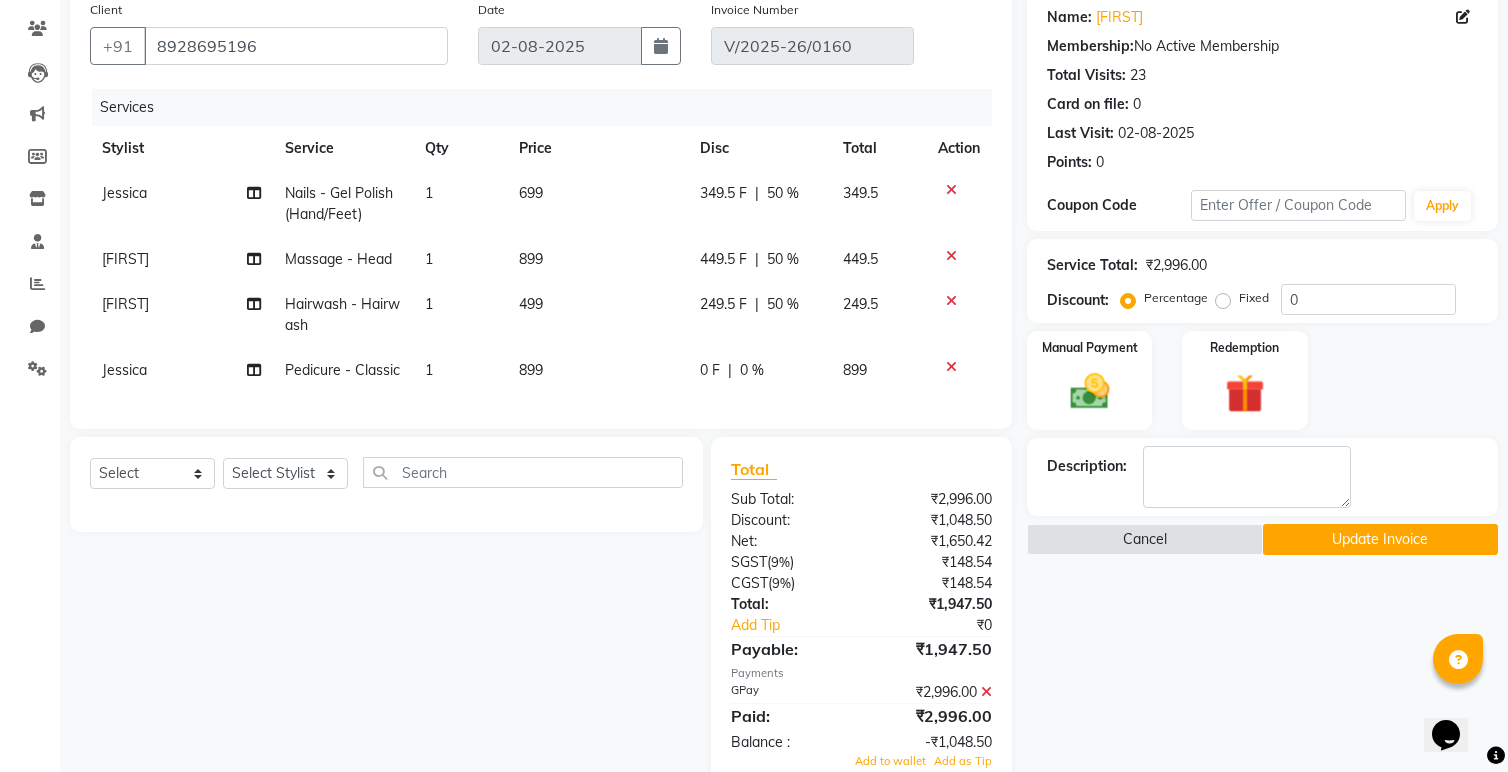 scroll, scrollTop: 206, scrollLeft: 0, axis: vertical 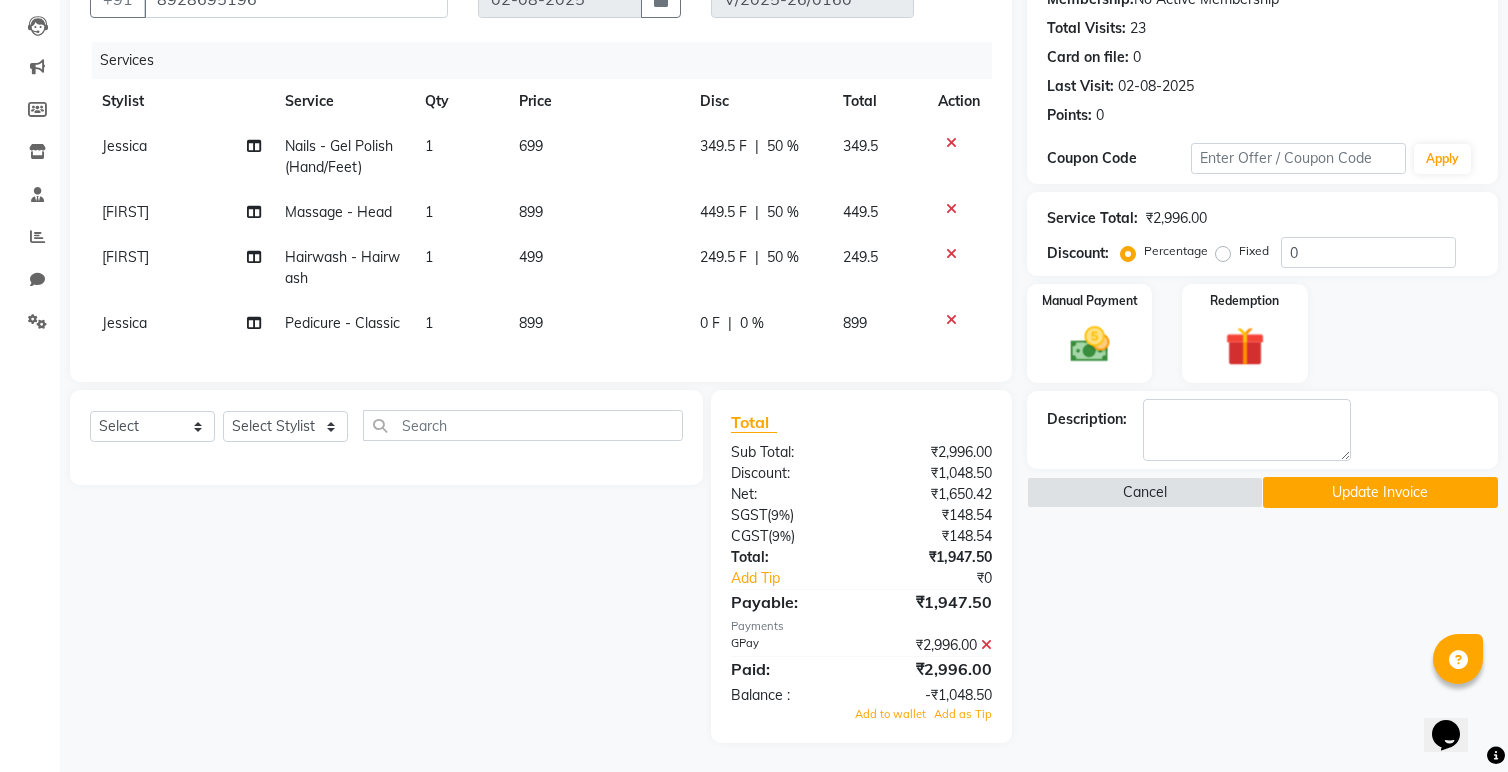 click on "Update Invoice" 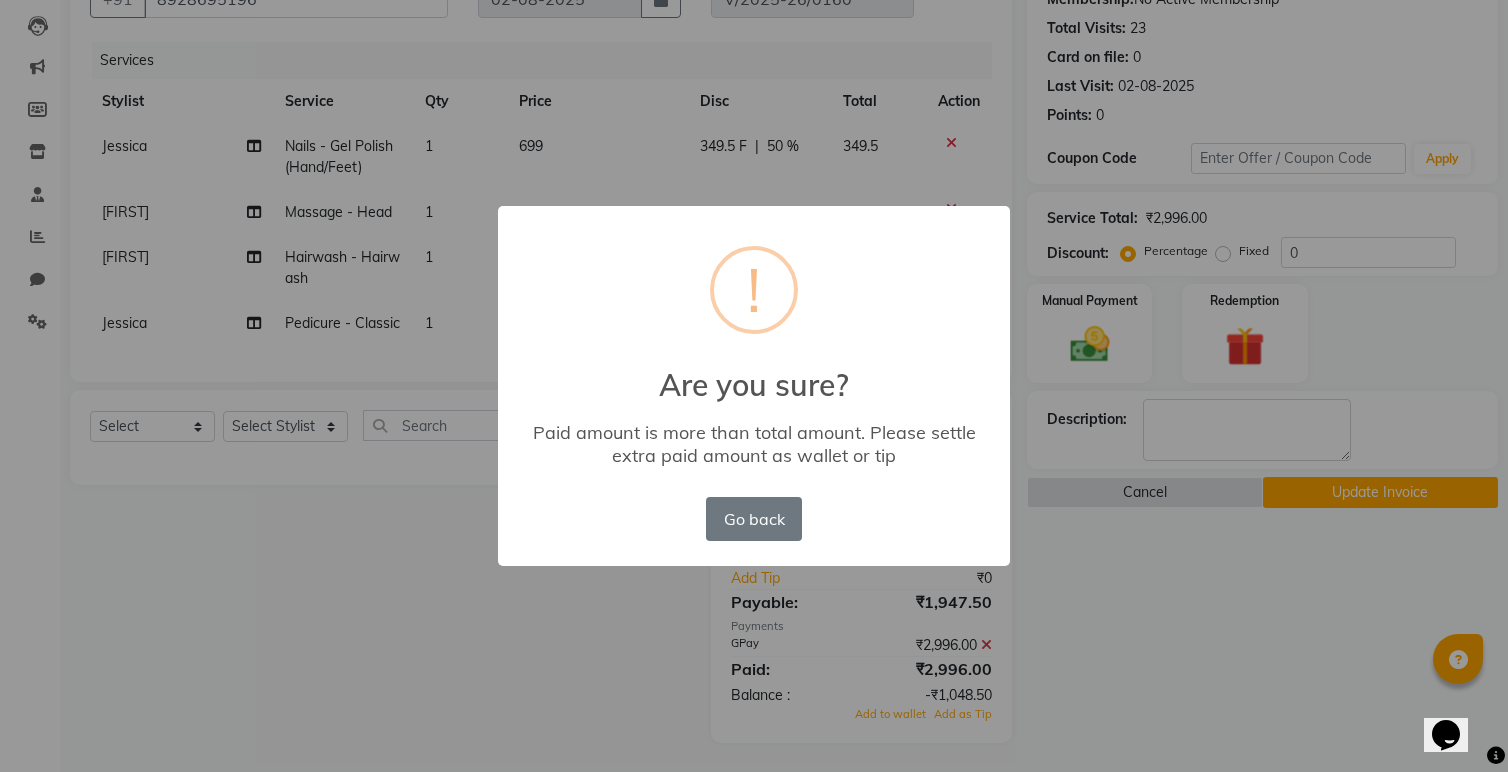 click on "× ! Are you sure? Paid amount is more than total amount. Please settle extra paid amount as wallet or tip Go back No OK" at bounding box center (754, 386) 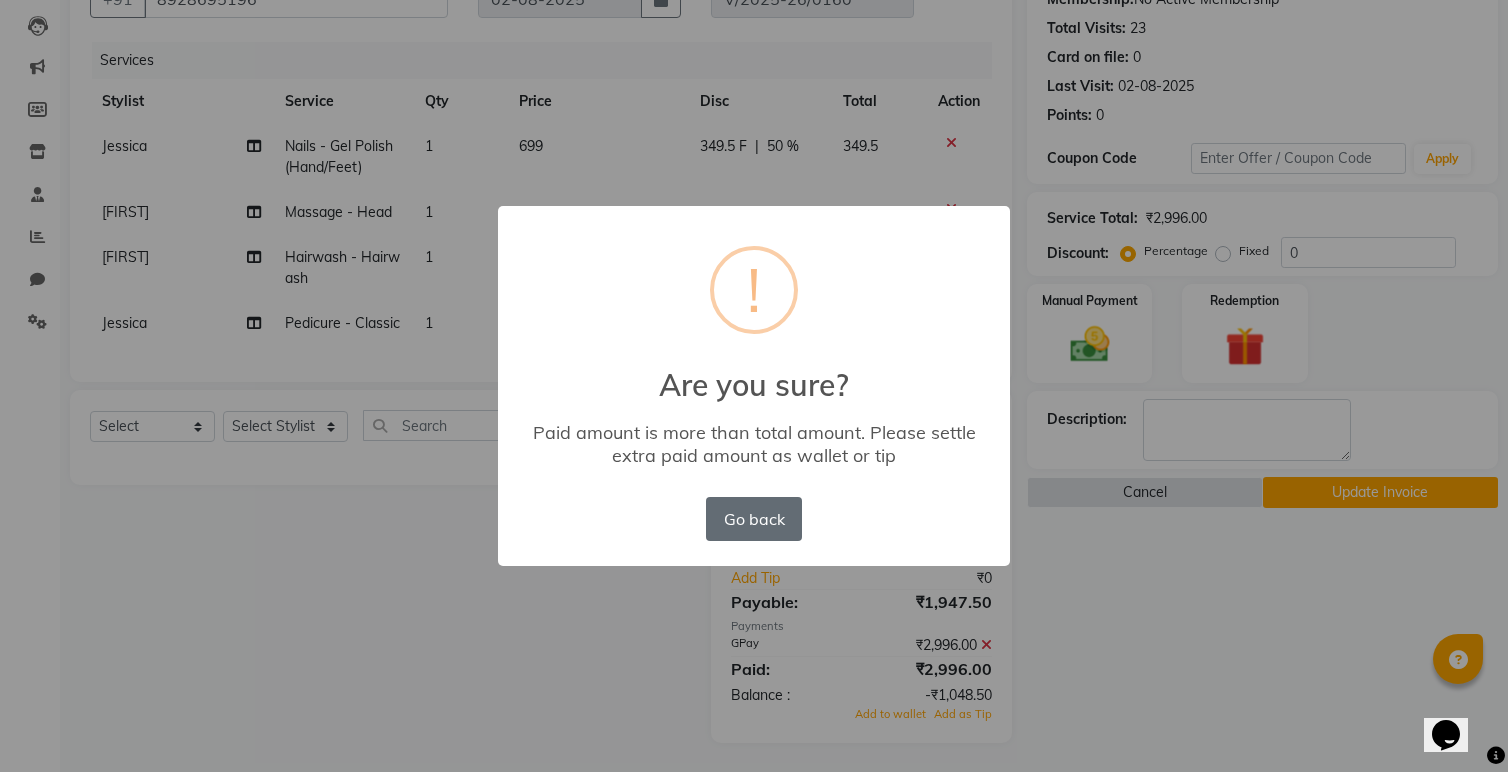 click on "Go back" at bounding box center [754, 519] 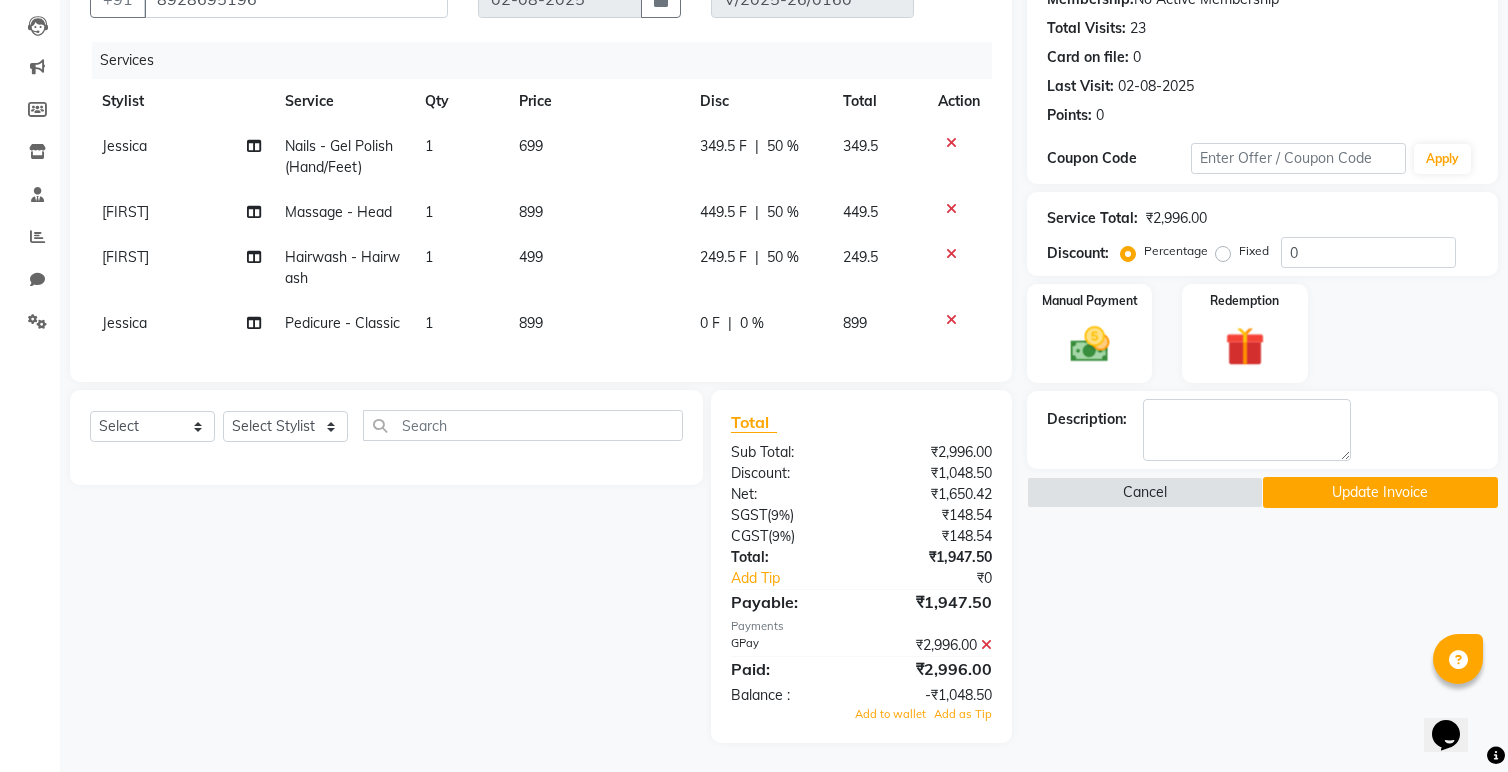 click 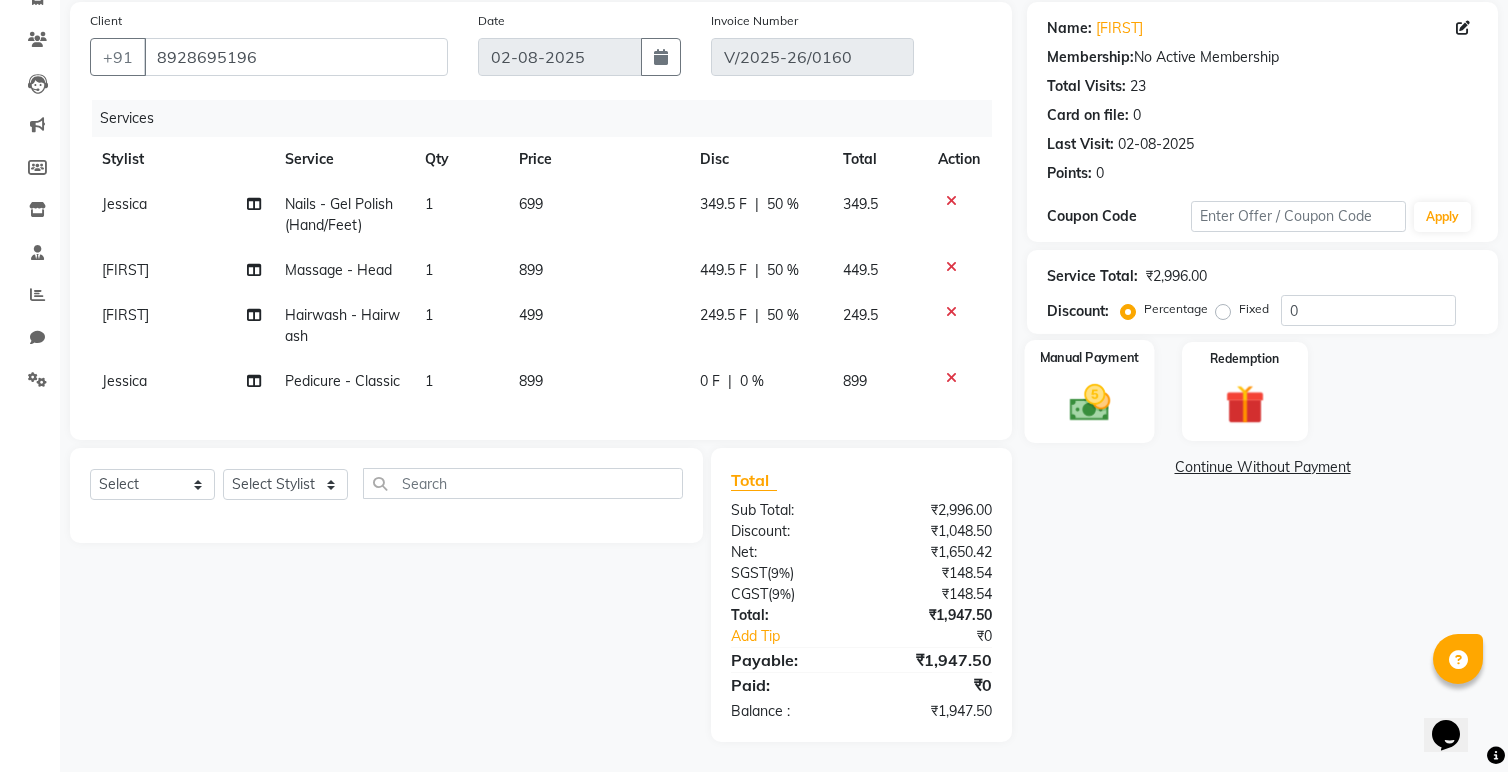click on "Manual Payment" 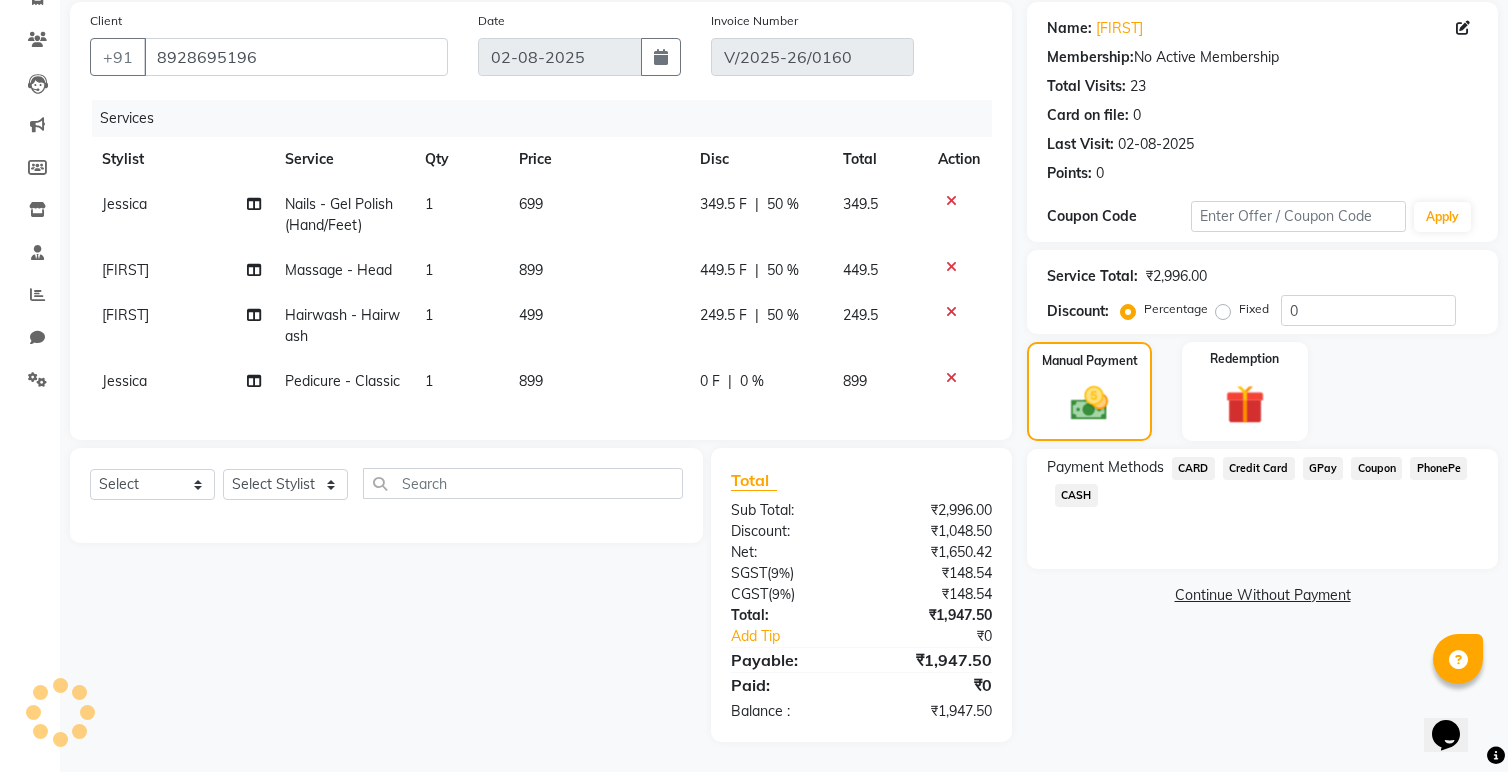 click on "GPay" 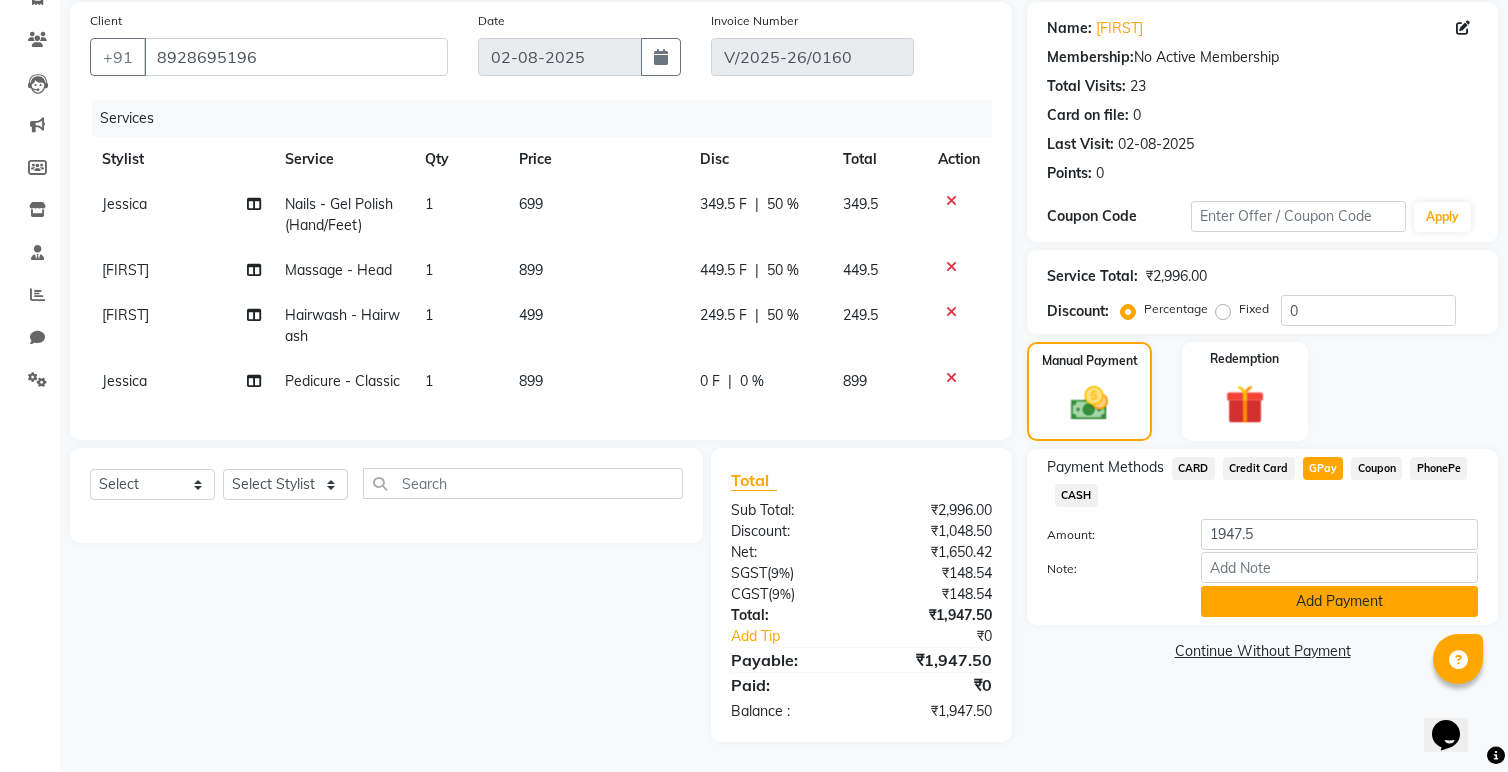 click on "Add Payment" 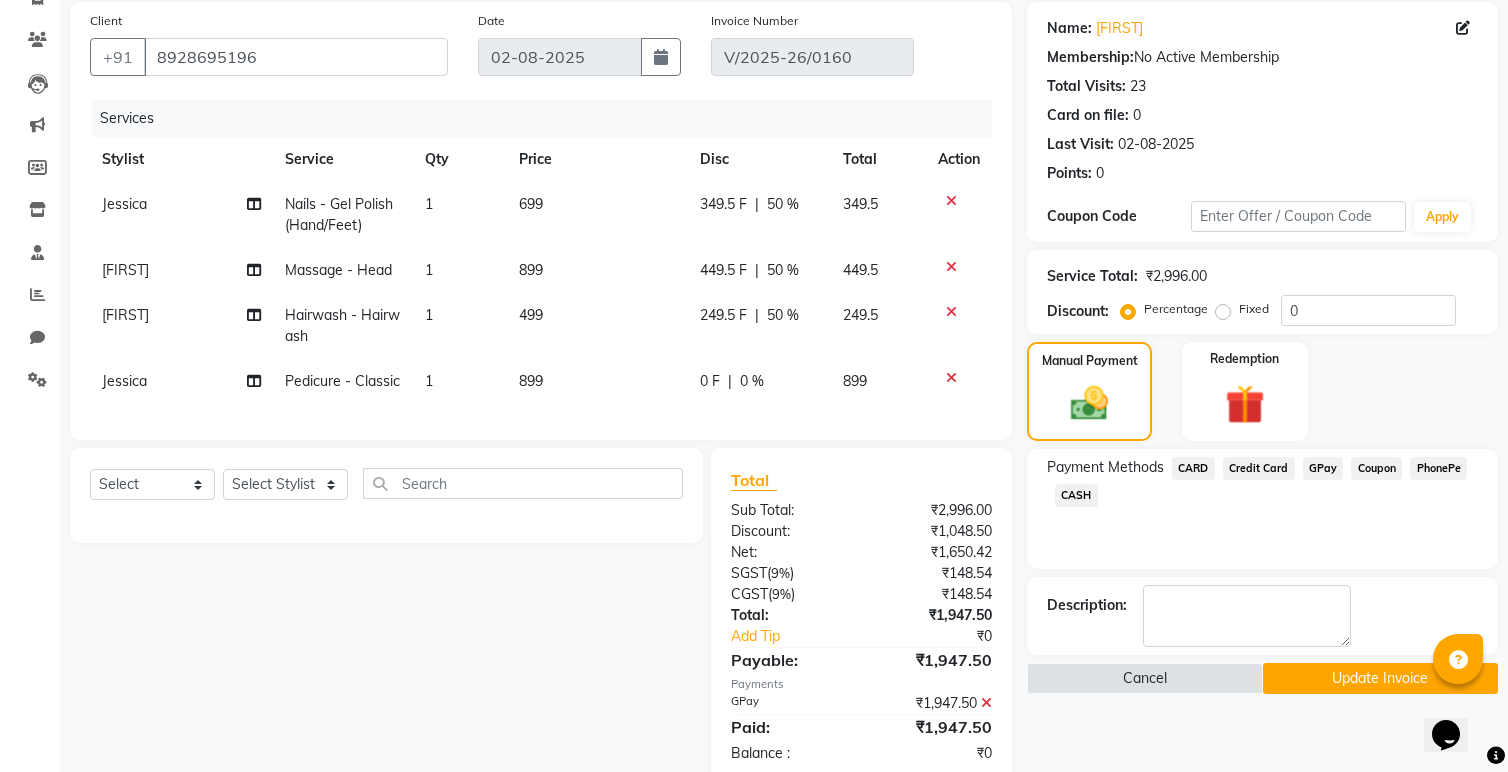 click on "Update Invoice" 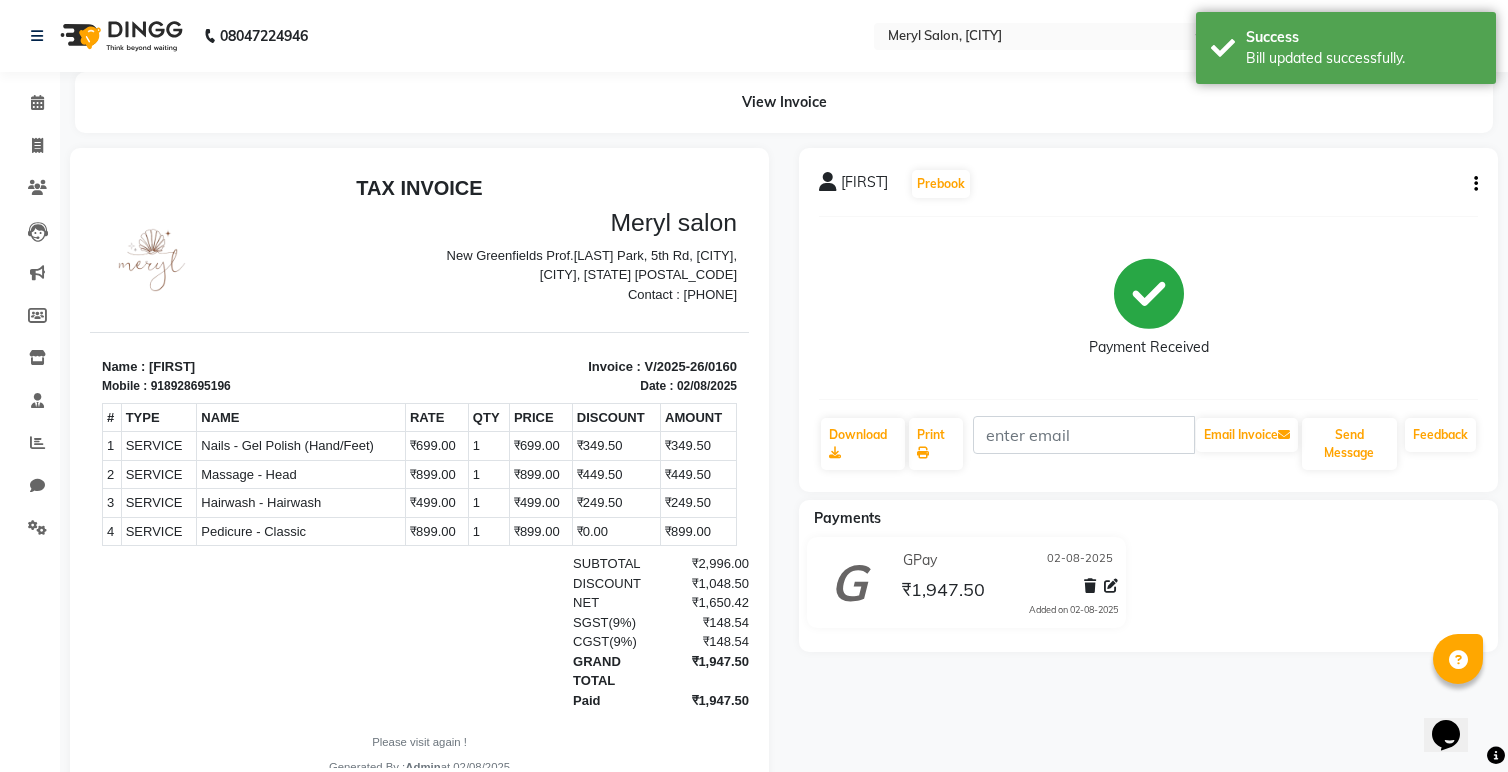 scroll, scrollTop: 0, scrollLeft: 0, axis: both 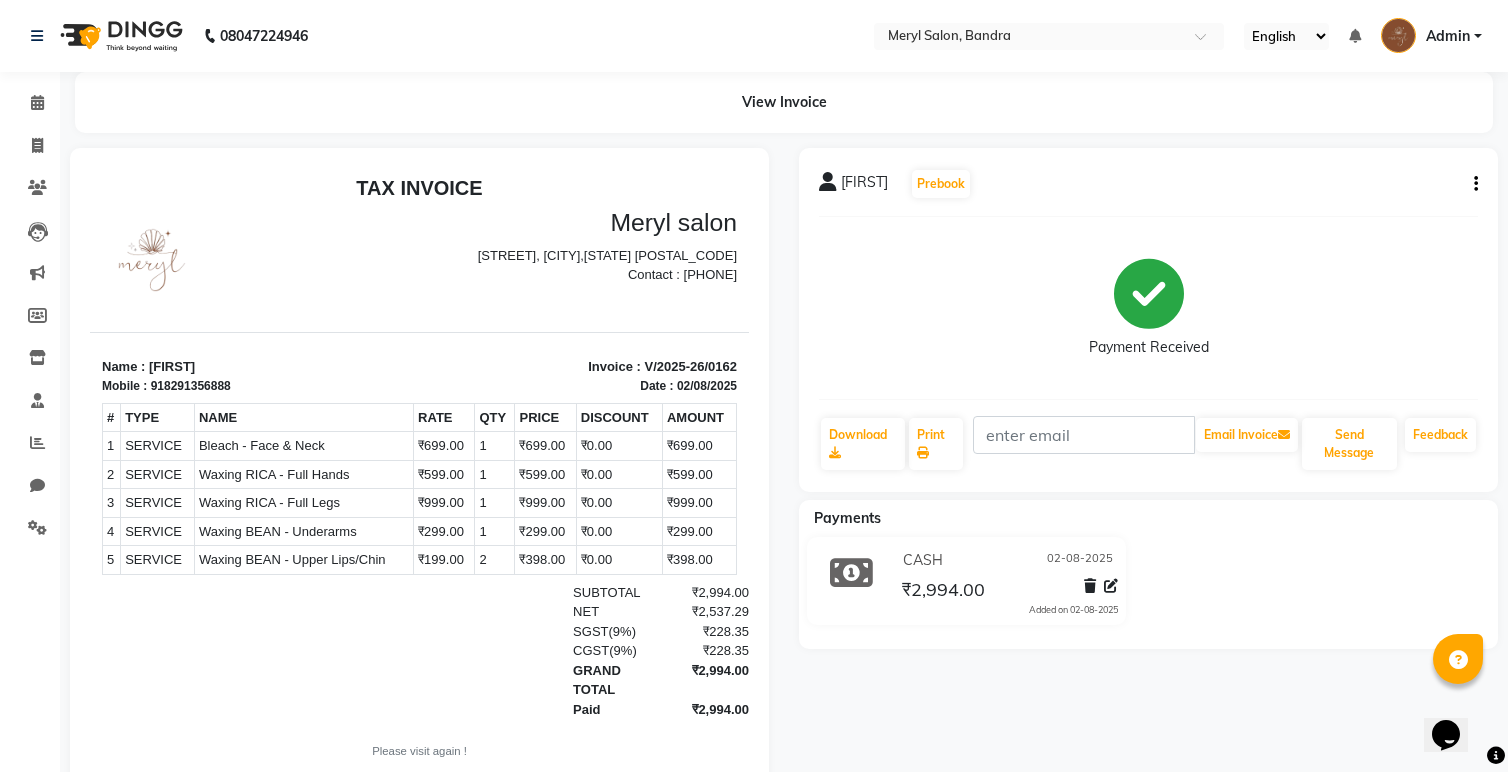 click 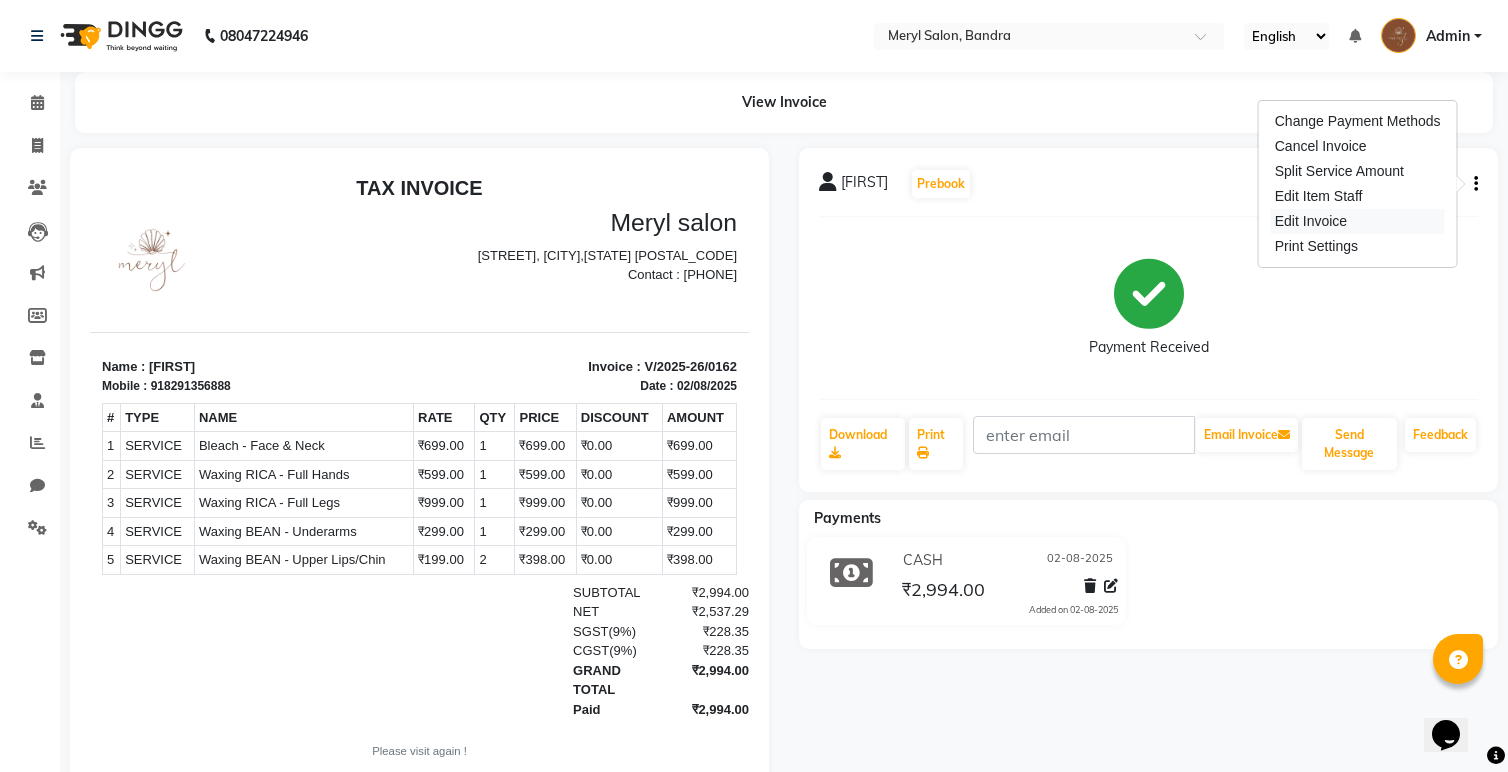 click on "Edit Invoice" at bounding box center (1358, 221) 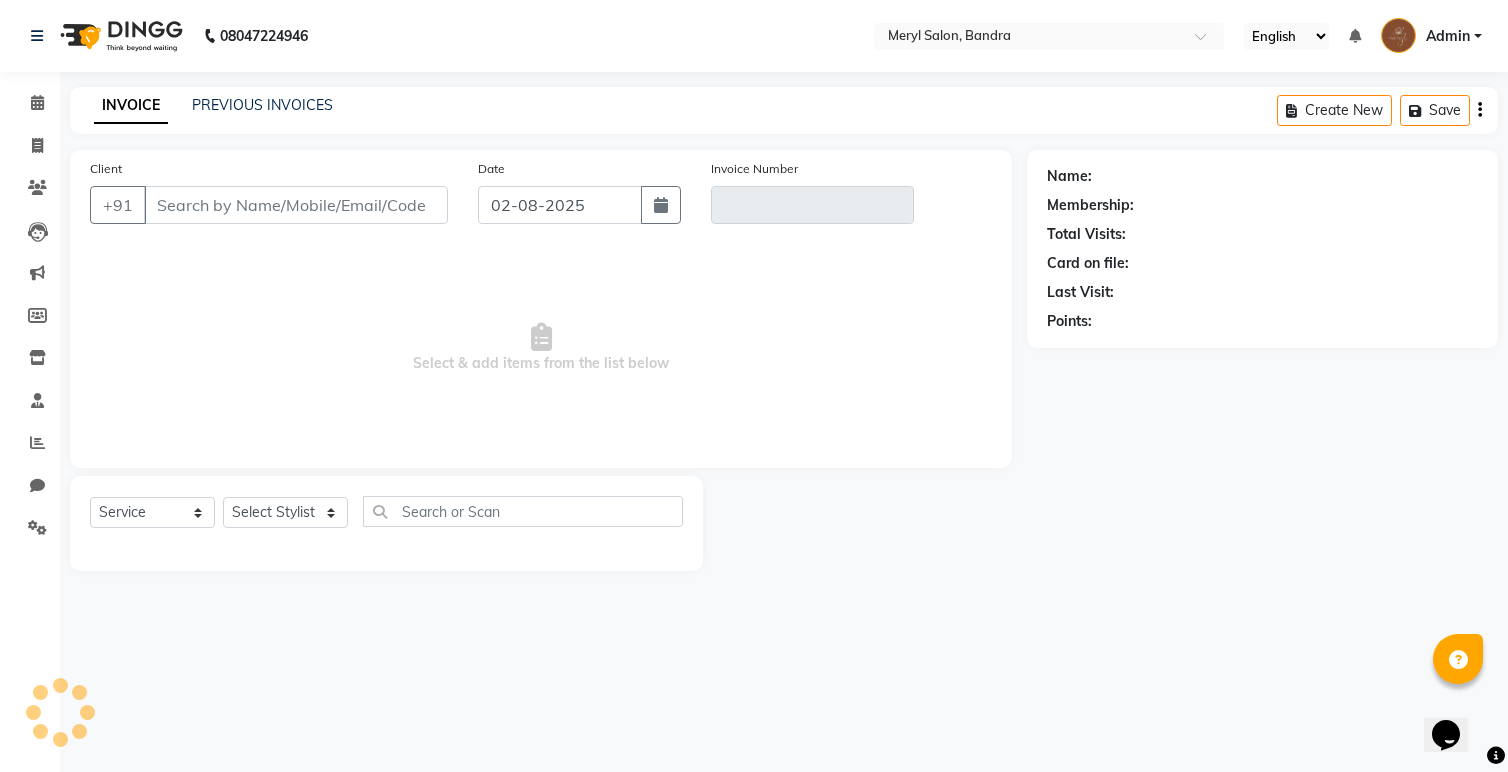 type on "8291356888" 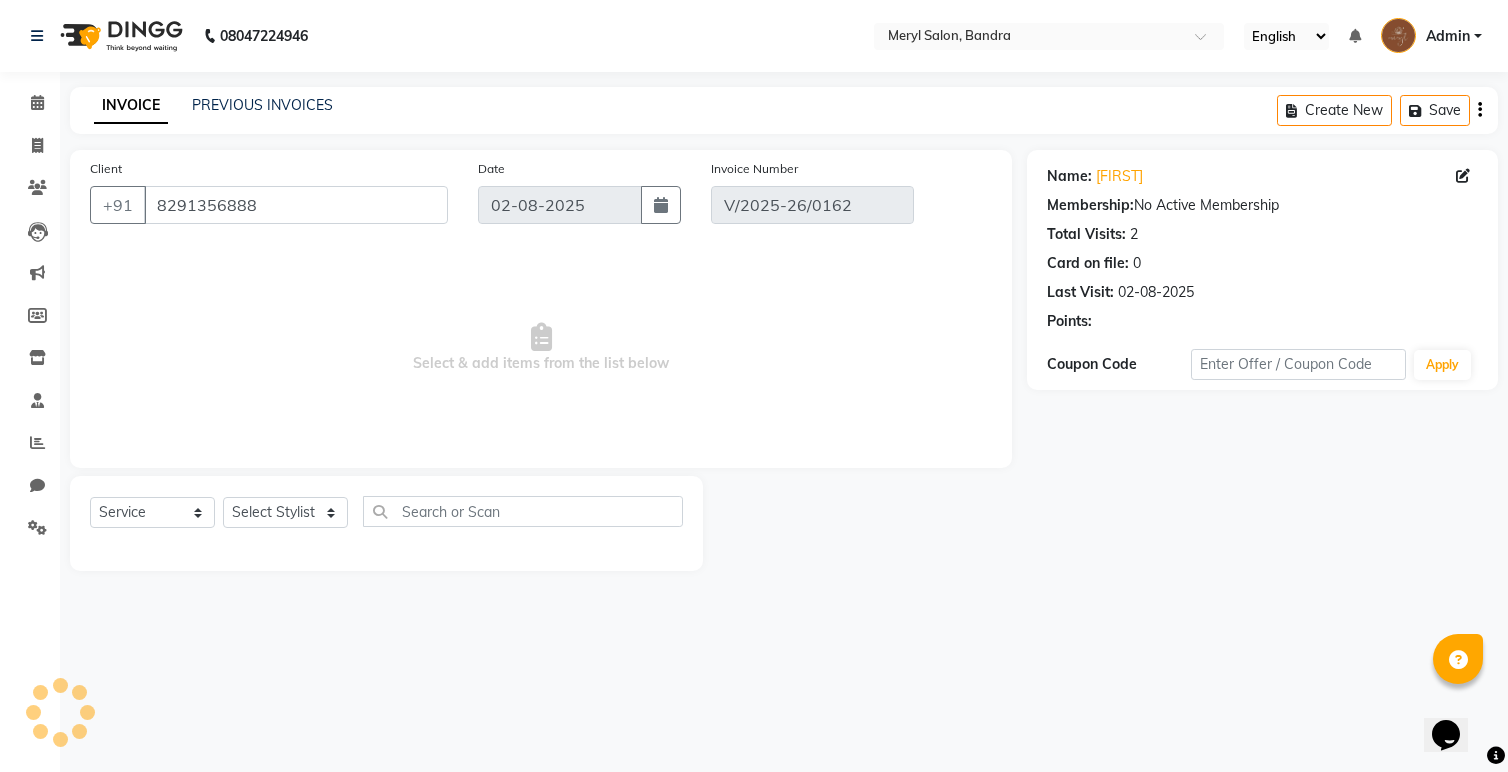 select on "select" 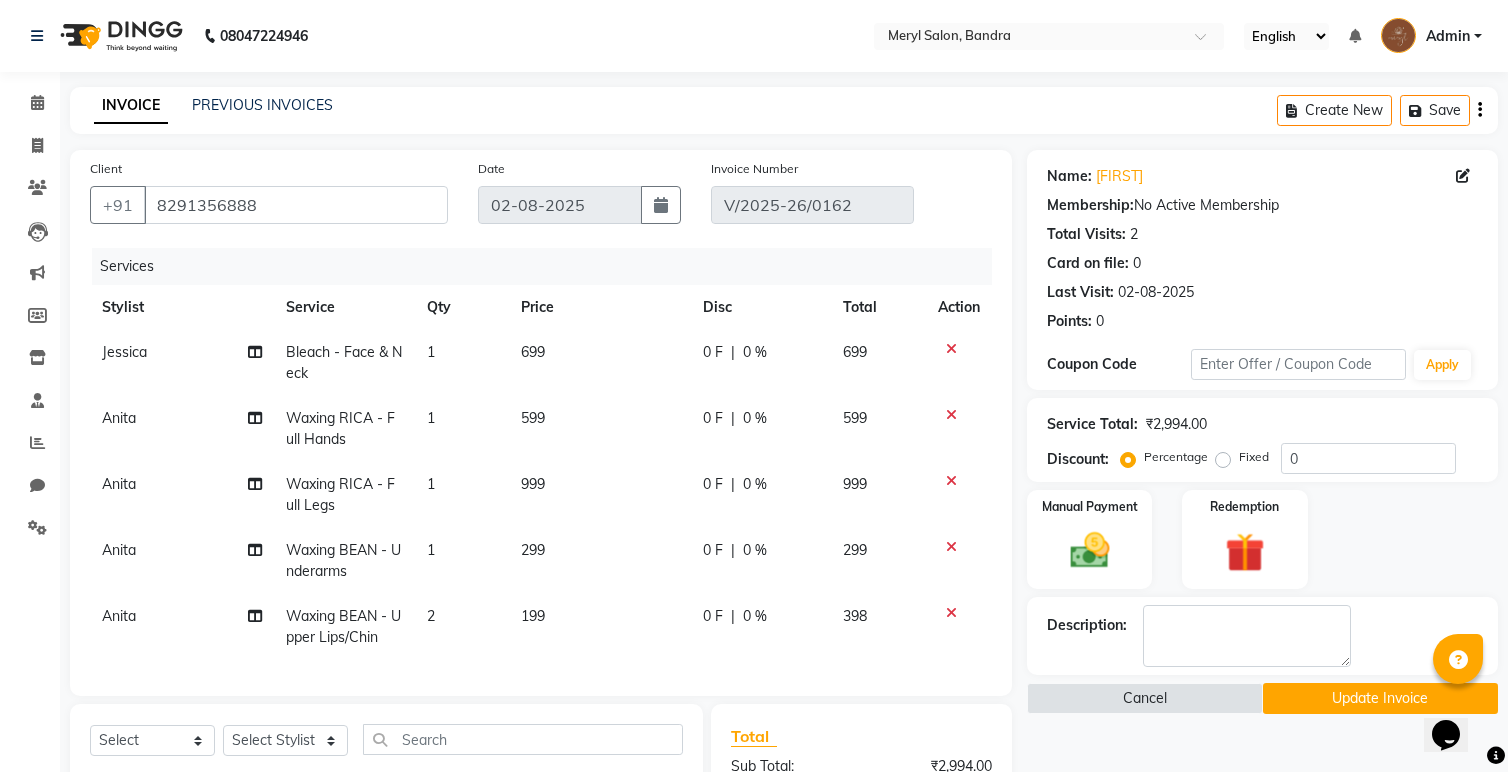click on "699" 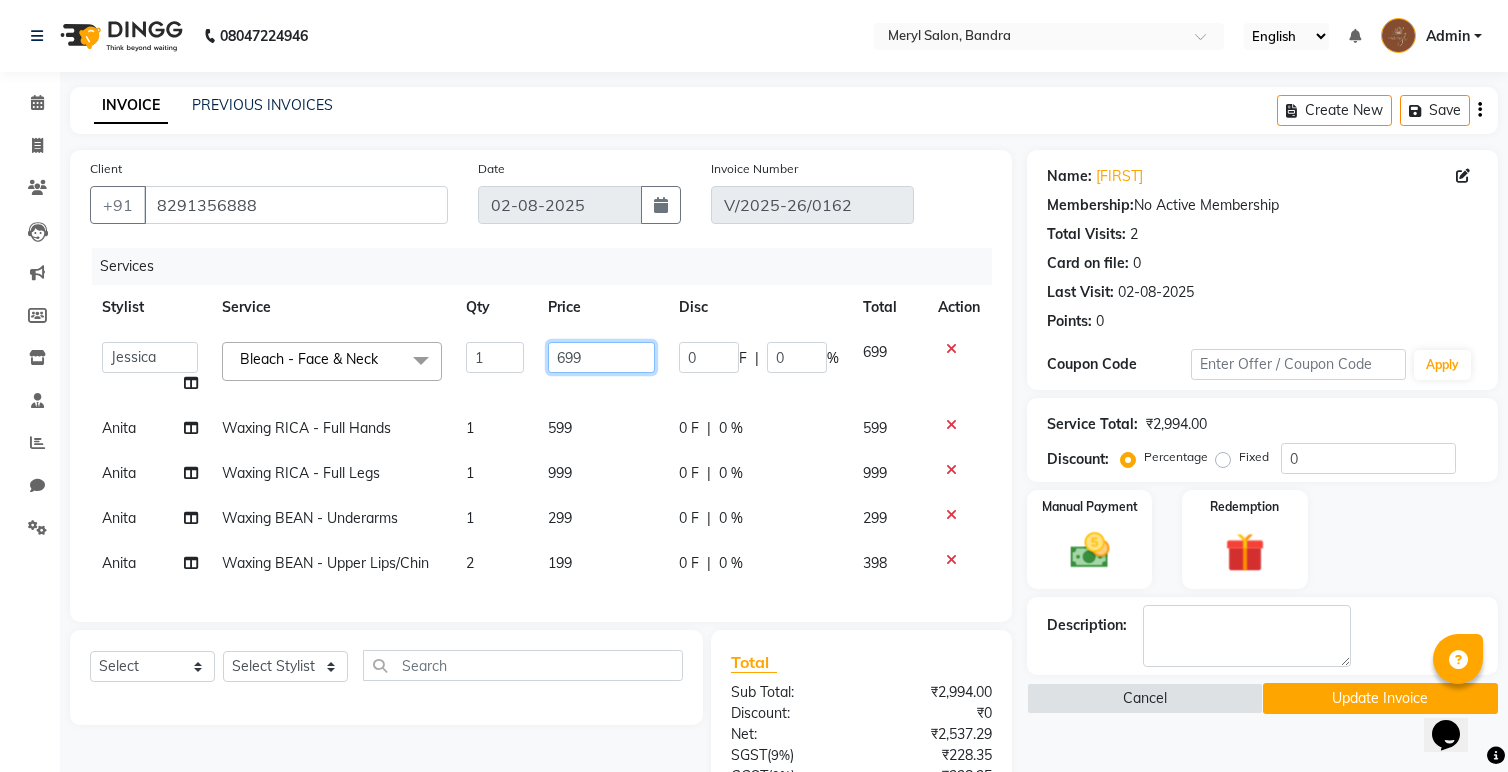 drag, startPoint x: 566, startPoint y: 356, endPoint x: 533, endPoint y: 363, distance: 33.734257 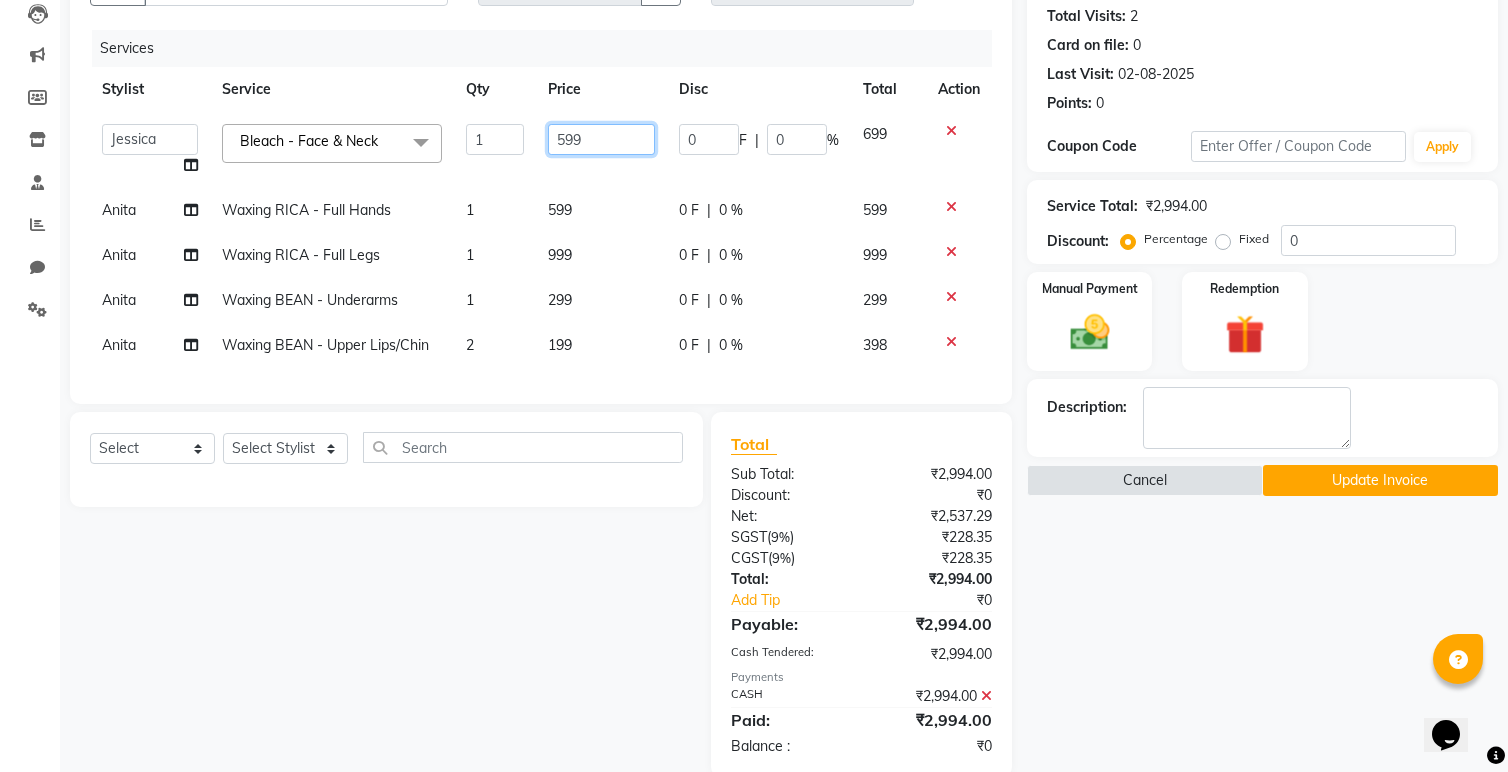 scroll, scrollTop: 253, scrollLeft: 0, axis: vertical 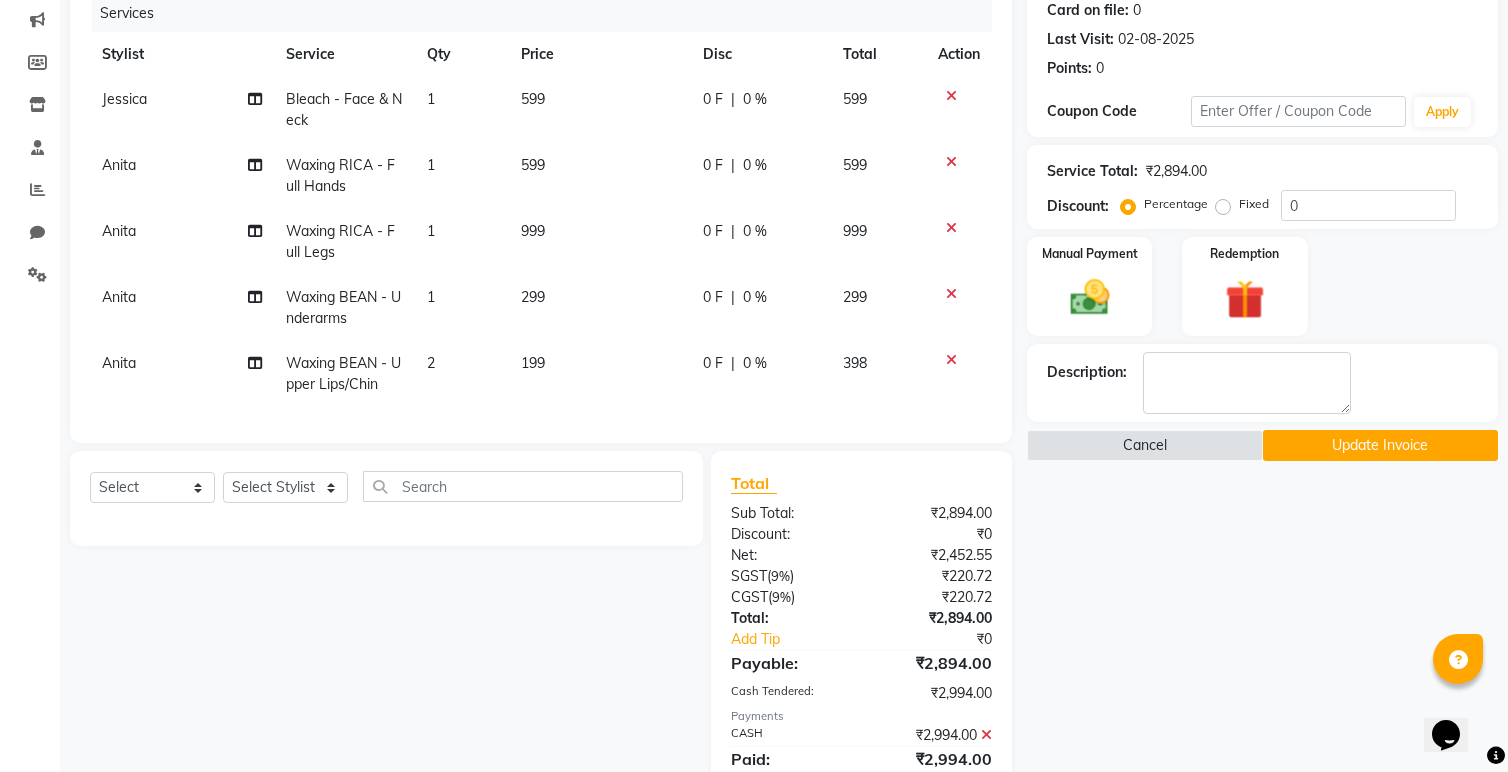 click on "Total Sub Total: ₹2,894.00 Discount: ₹0 Net: ₹2,452.55 SGST  ( 9% ) ₹220.72 CGST  ( 9% ) ₹220.72 Total: ₹2,894.00 Add Tip ₹0 Payable: ₹2,894.00 Cash Tendered: ₹2,994.00 Payments CASH ₹2,994.00  Paid: ₹2,994.00 Balance   : -₹100.00 Add to wallet Add as Tip" 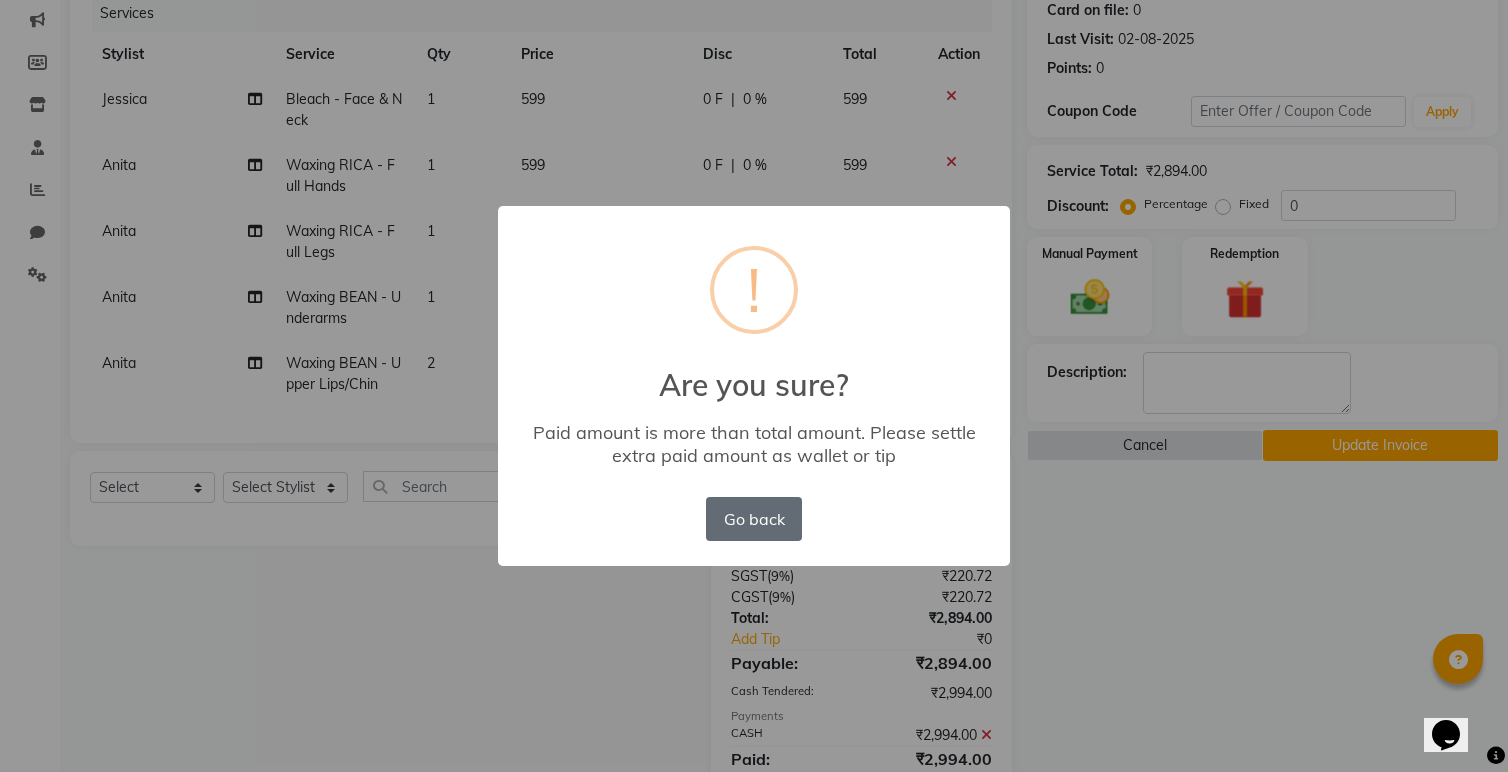 click on "Go back" at bounding box center [754, 519] 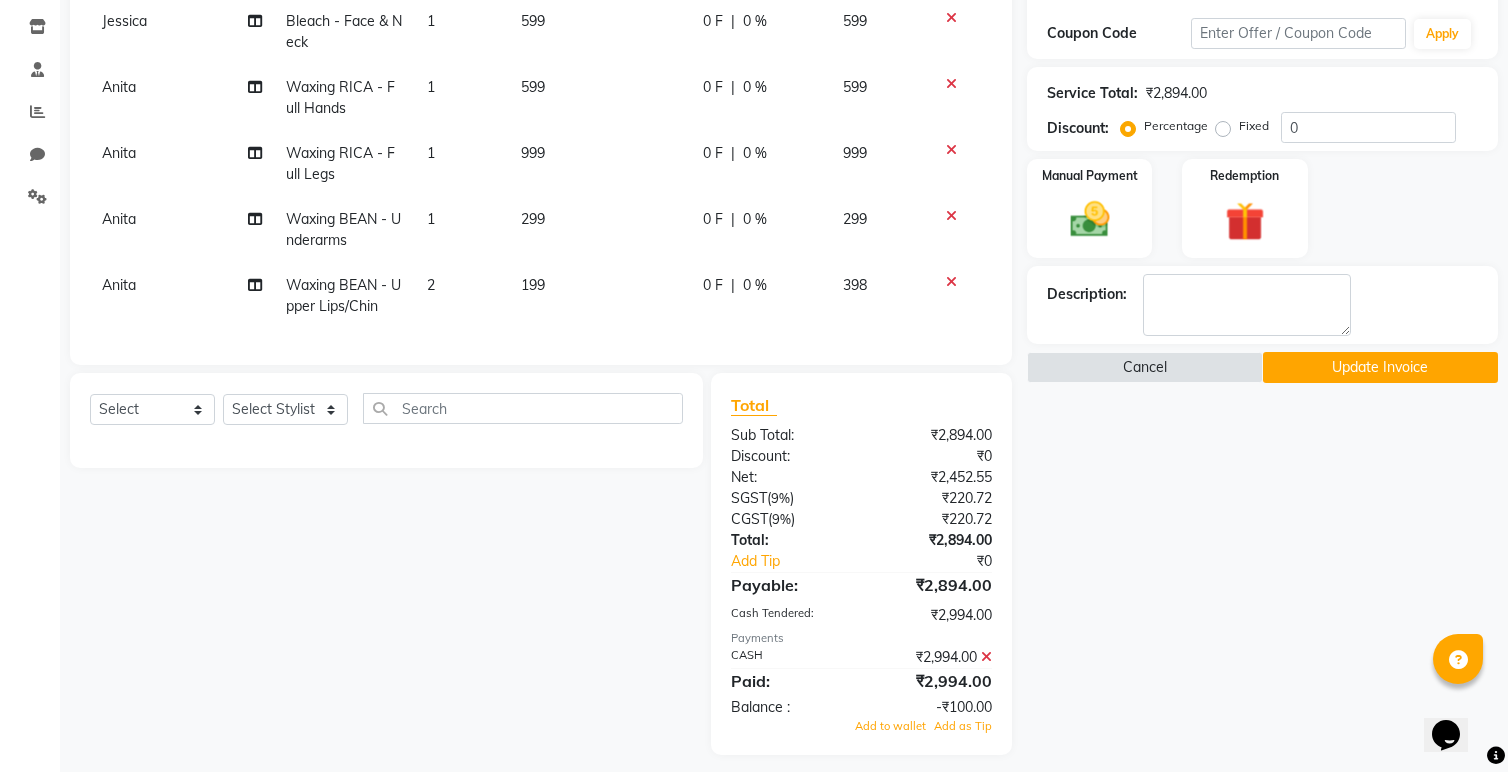 scroll, scrollTop: 343, scrollLeft: 0, axis: vertical 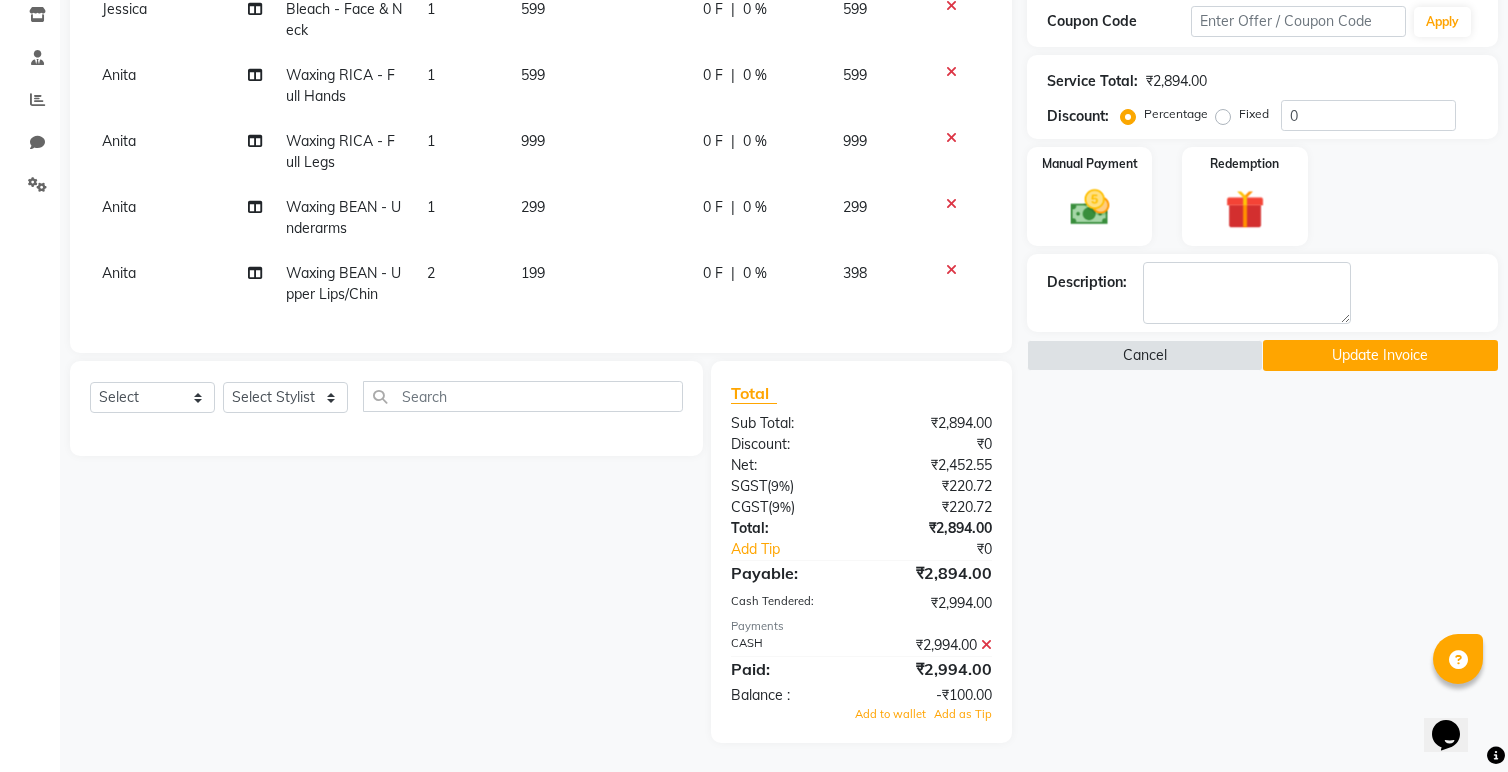 click 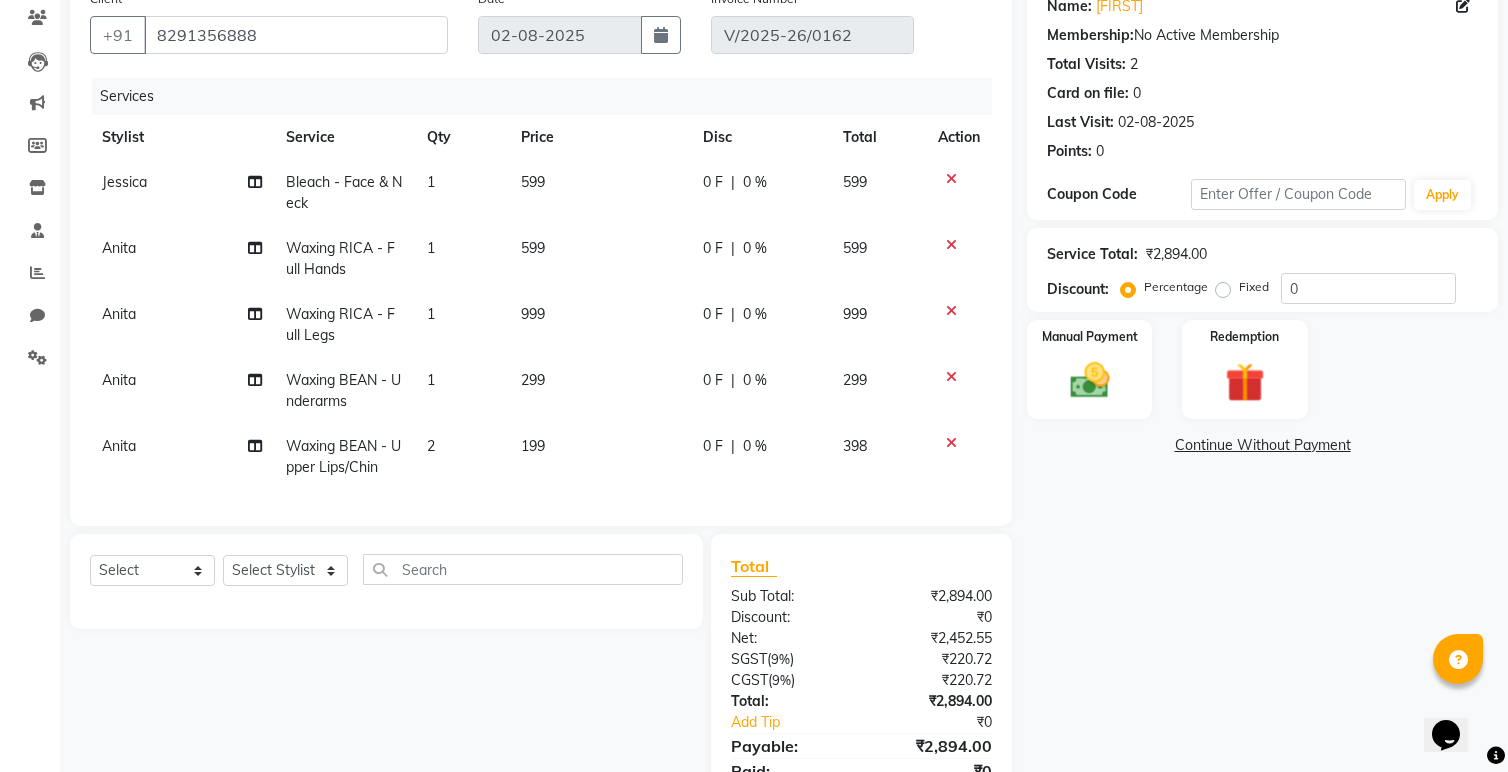 scroll, scrollTop: 155, scrollLeft: 0, axis: vertical 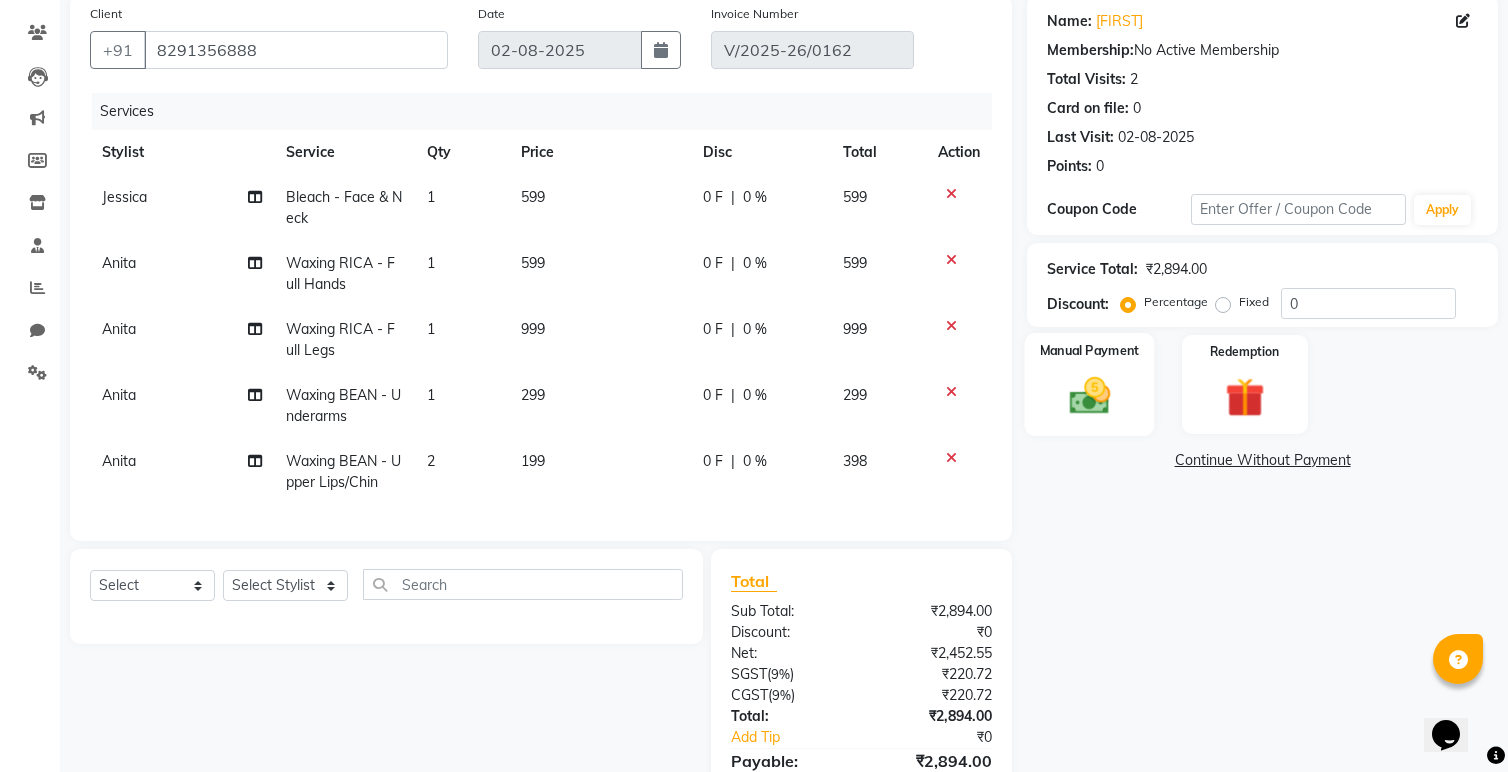 click 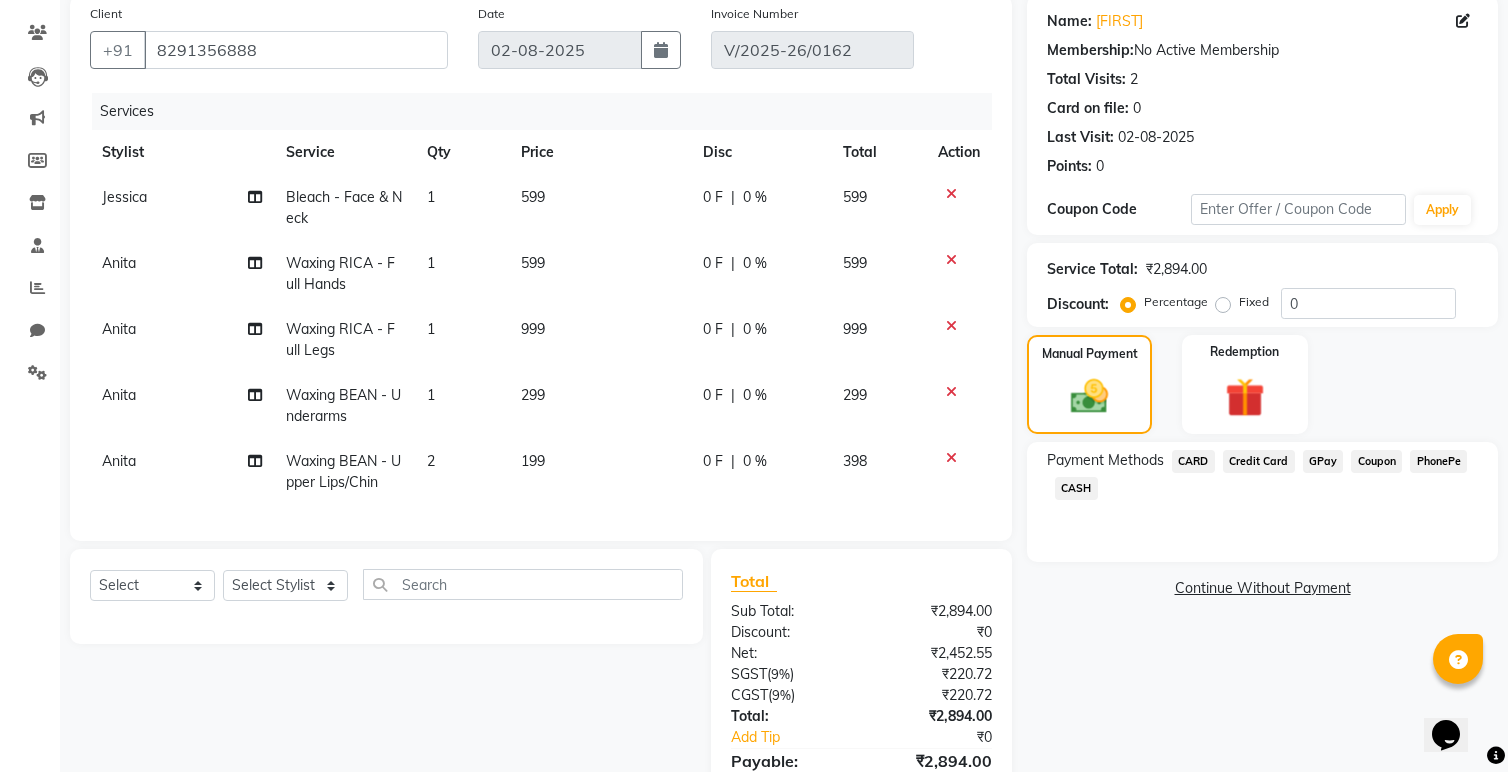 click on "GPay" 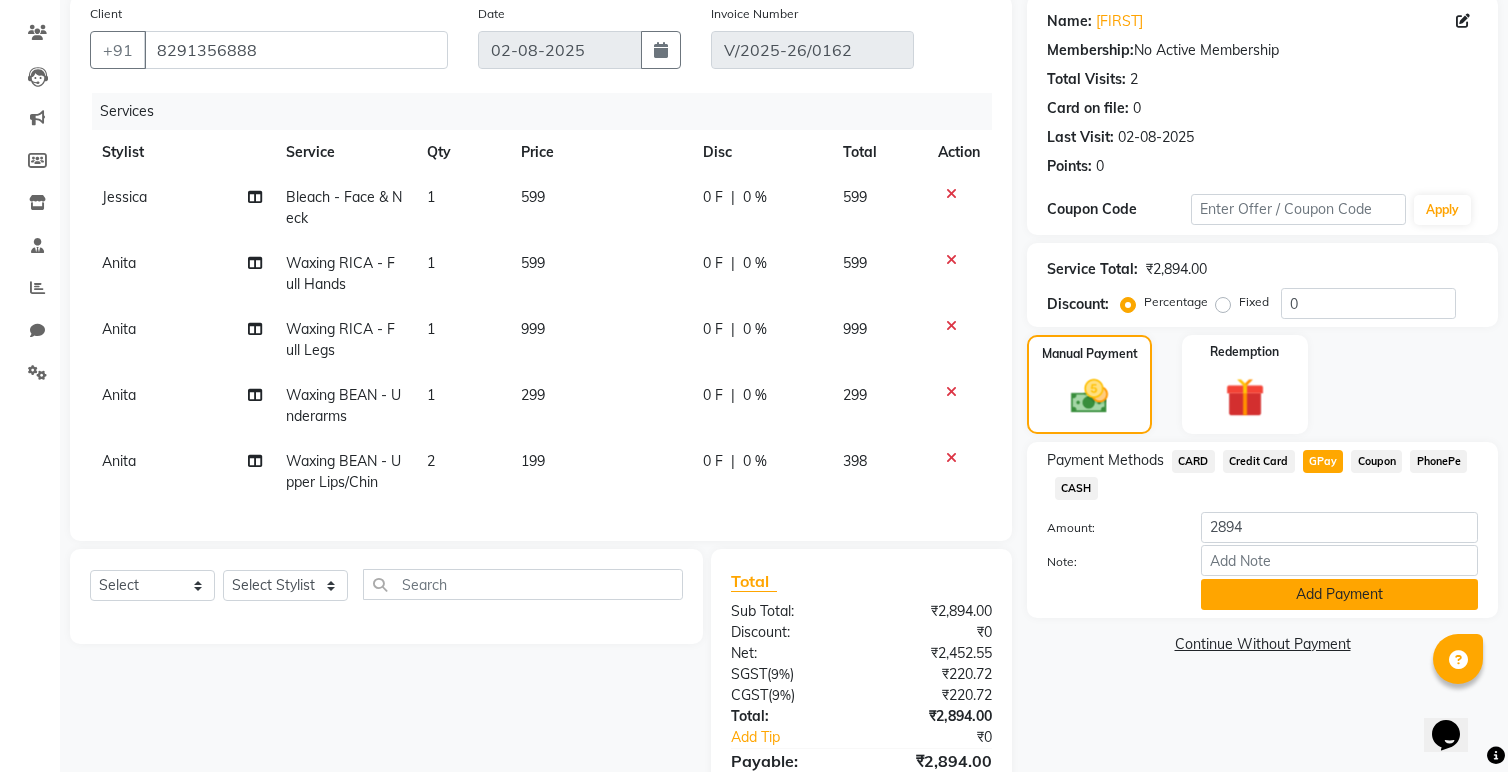 click on "Add Payment" 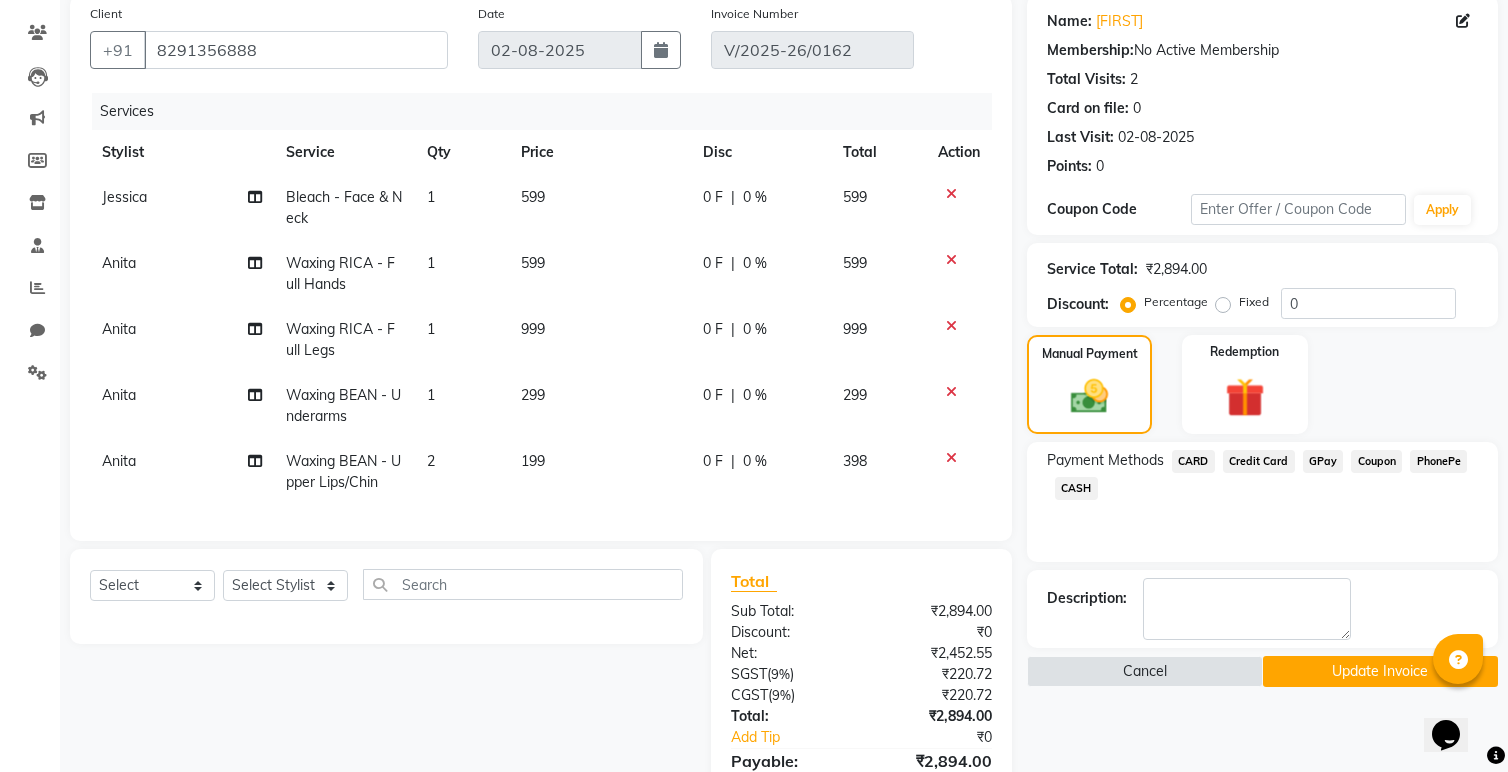 click on "Update Invoice" 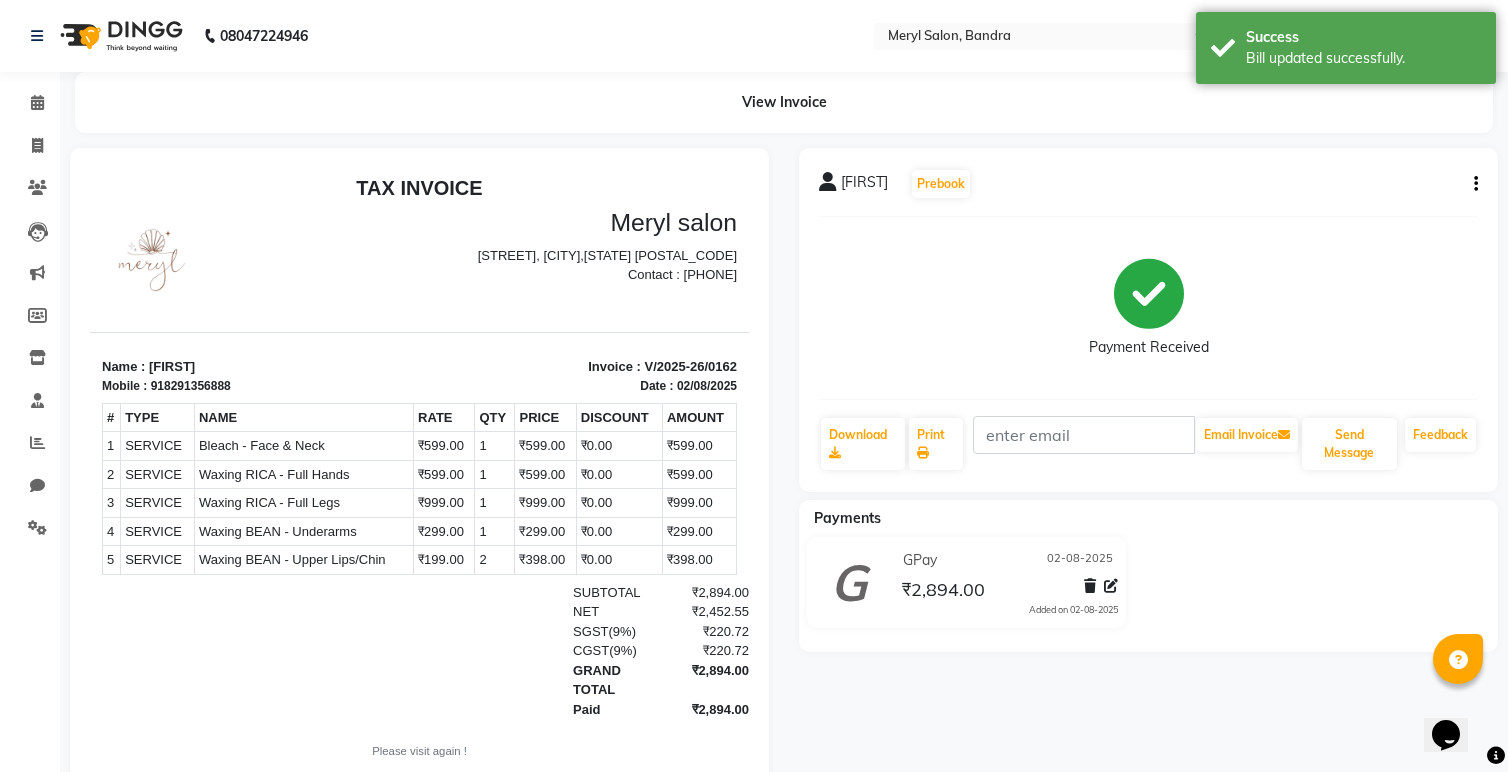 scroll, scrollTop: 0, scrollLeft: 0, axis: both 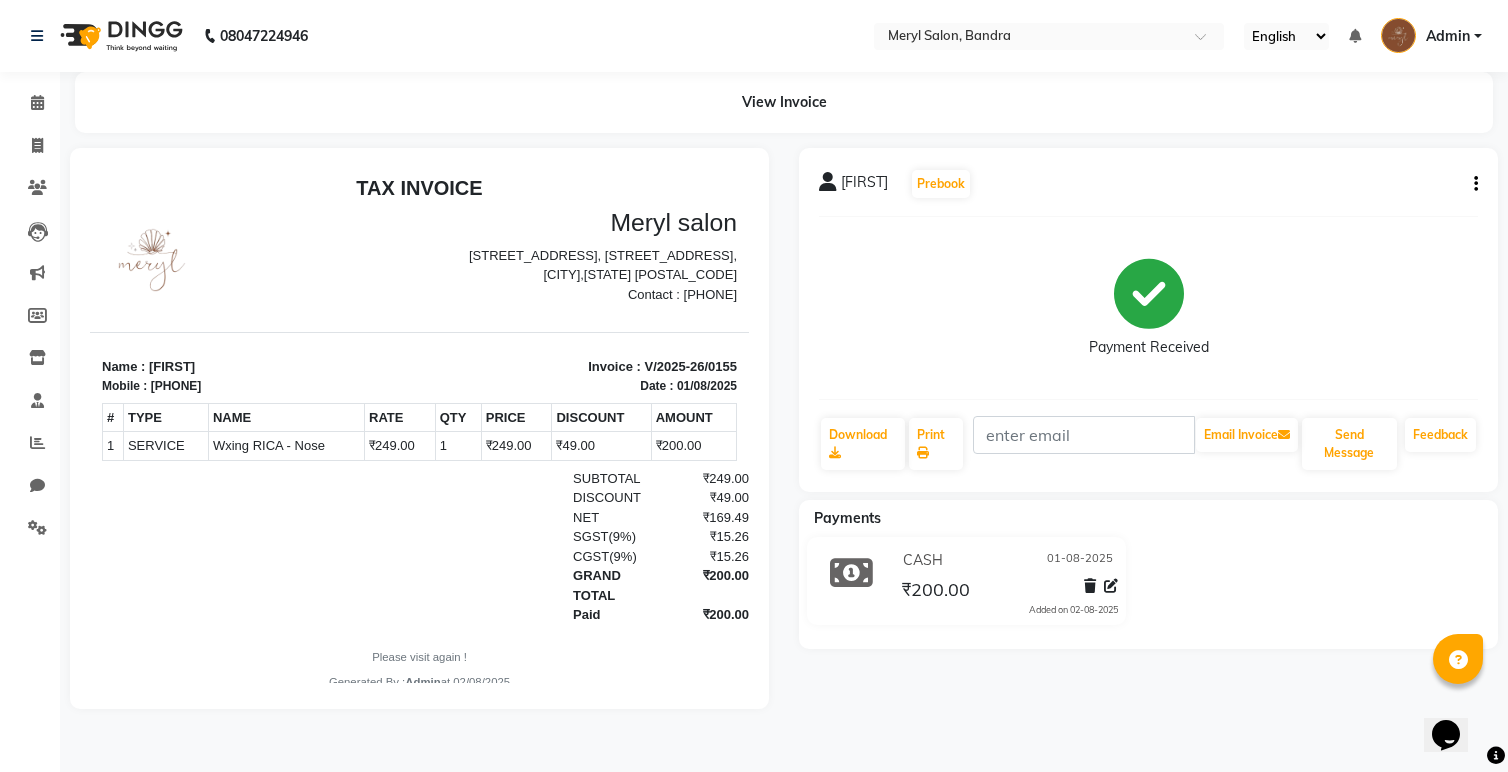 click 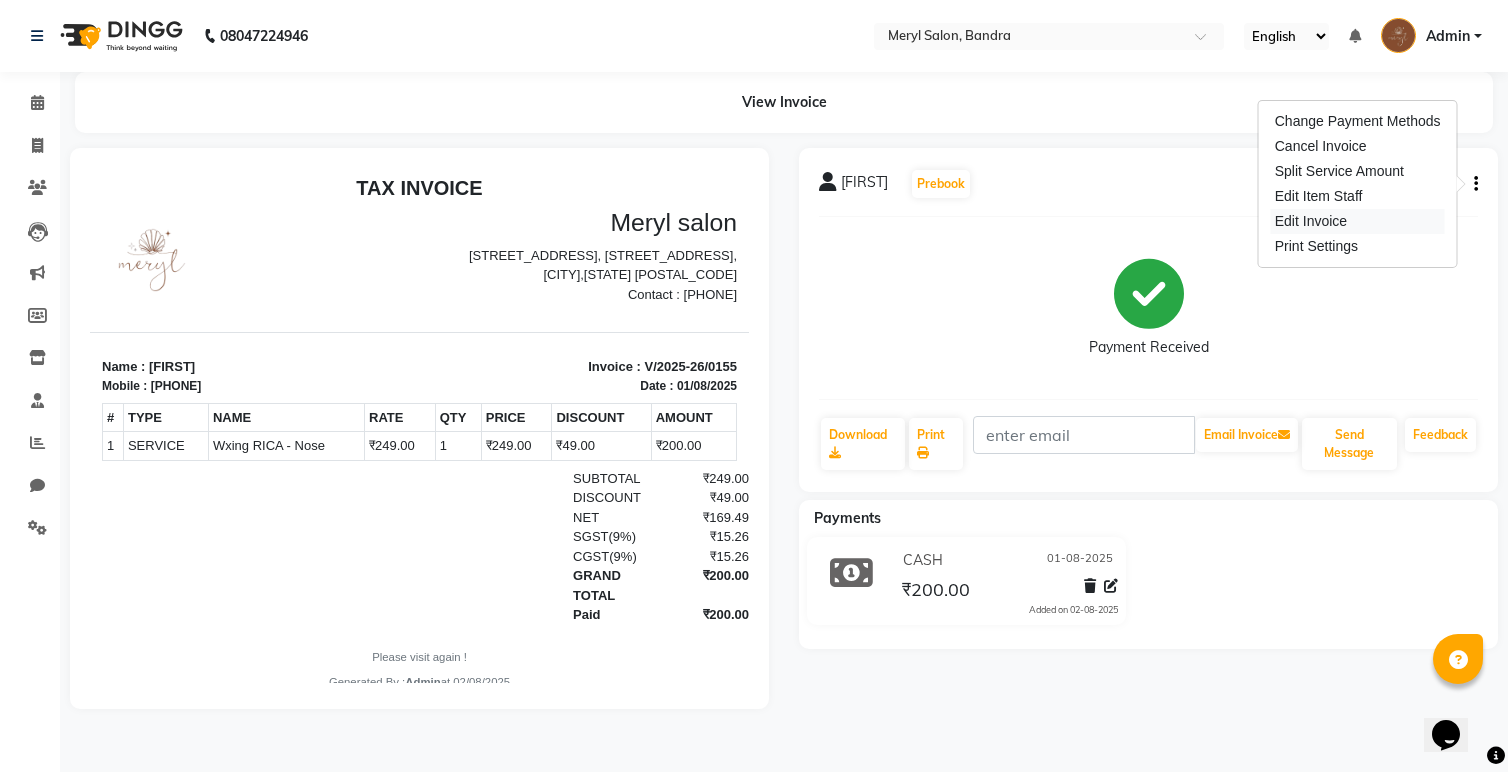 click on "Edit Invoice" at bounding box center [1358, 221] 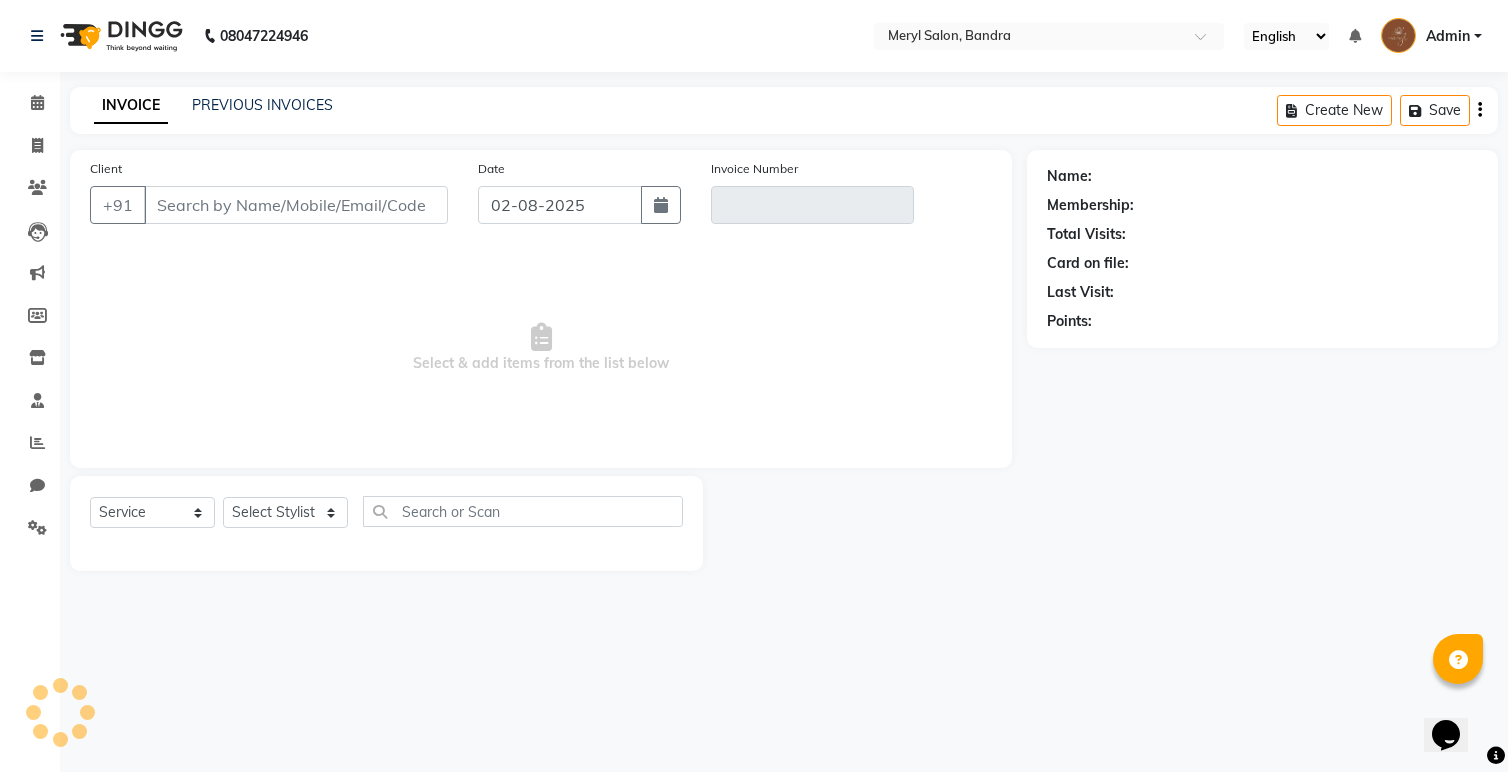 type on "[PHONE]" 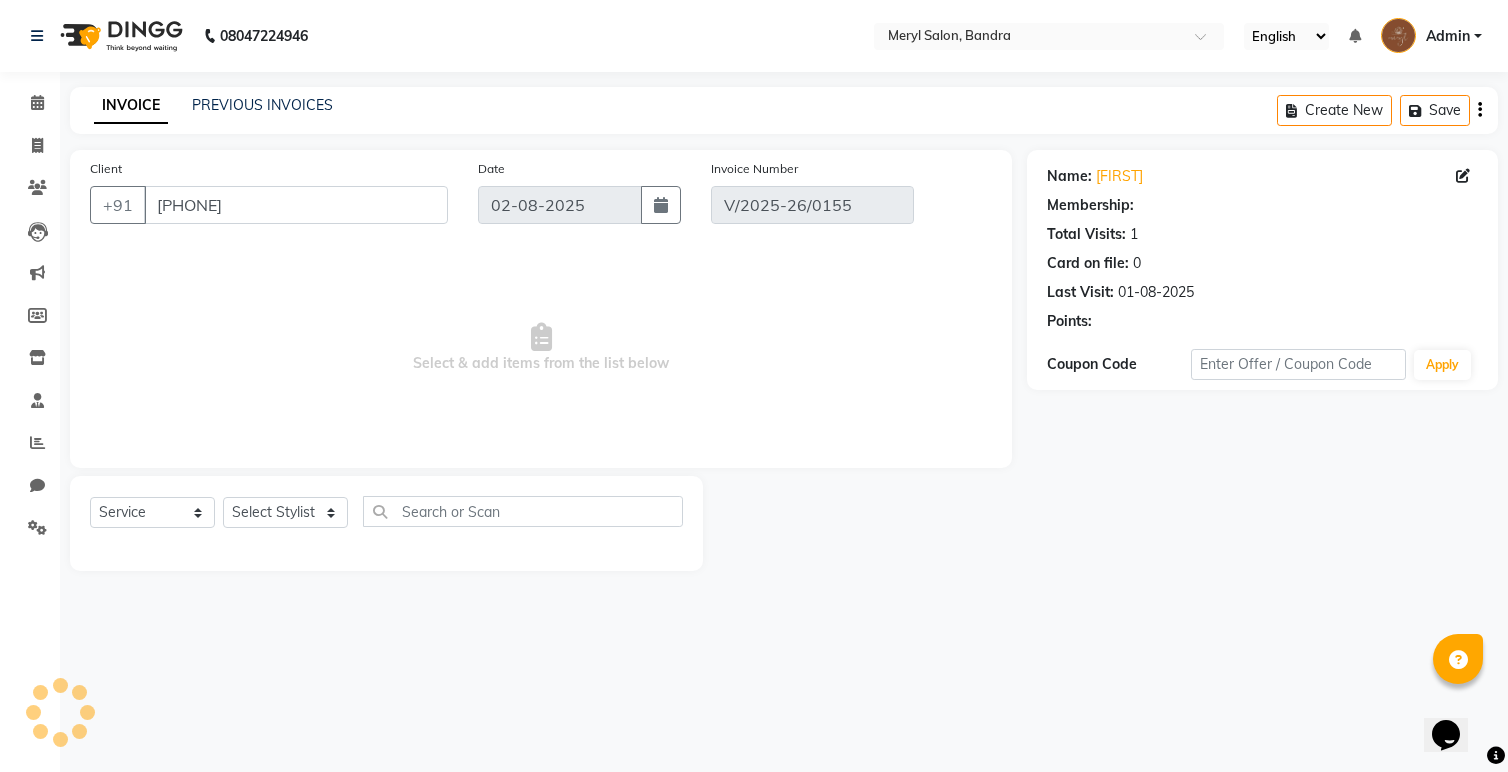 type on "01-08-2025" 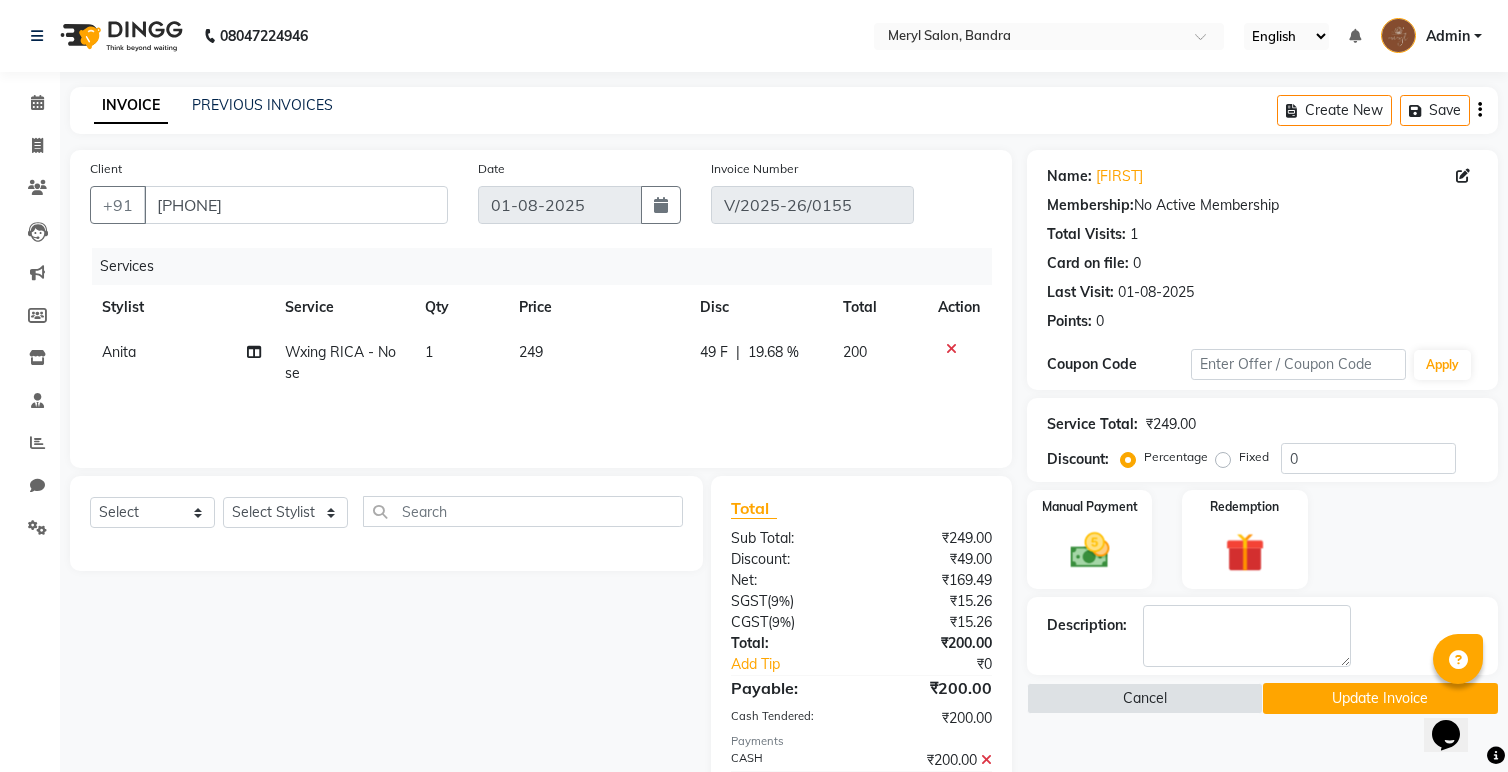 click on "Anita" 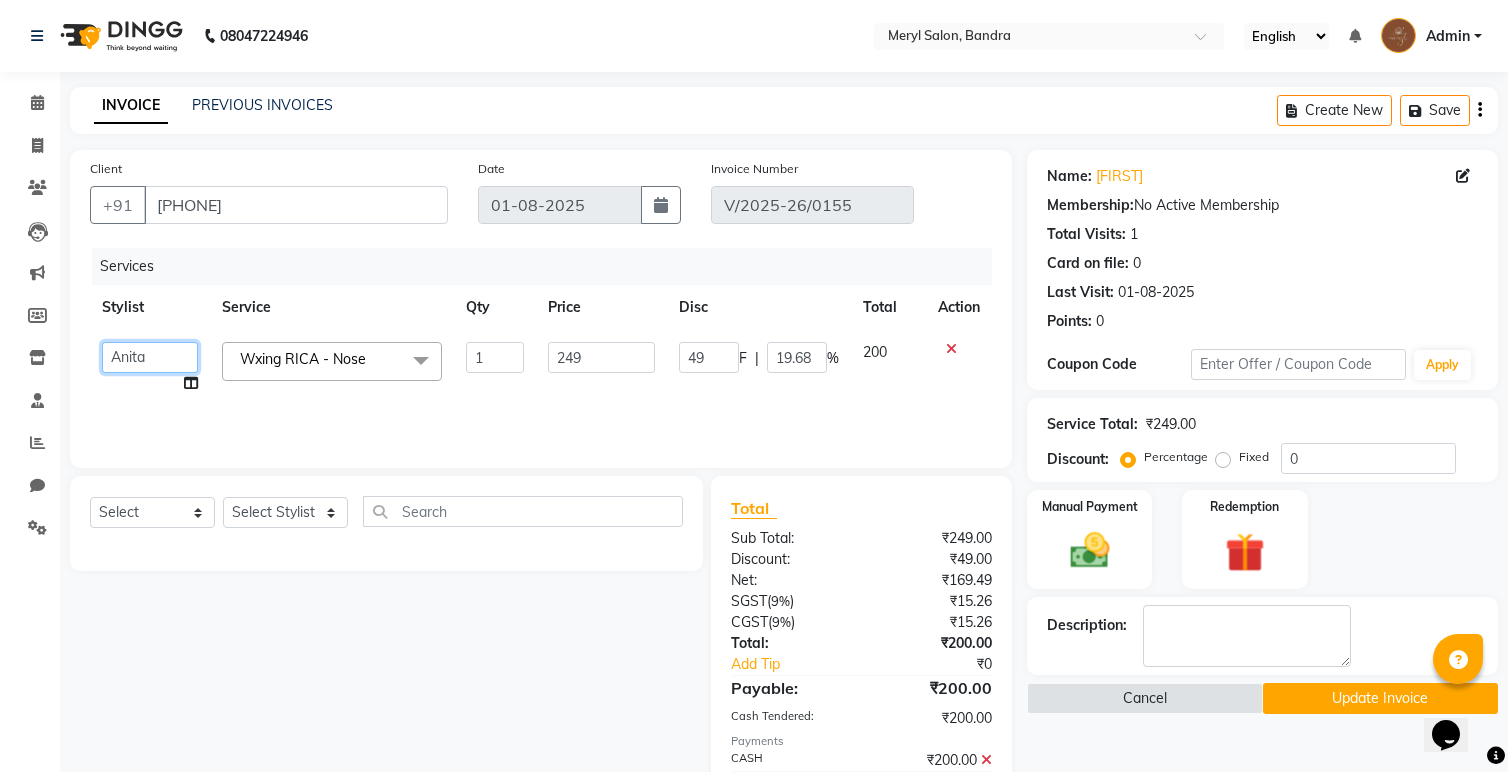 click on "[FIRST] [FIRST]    [FIRST]   [FIRST]    [FIRST]   [FIRST]    [FIRST]   [FIRST]    [FIRST]    [FIRST]   [FIRST]    [FIRST]" 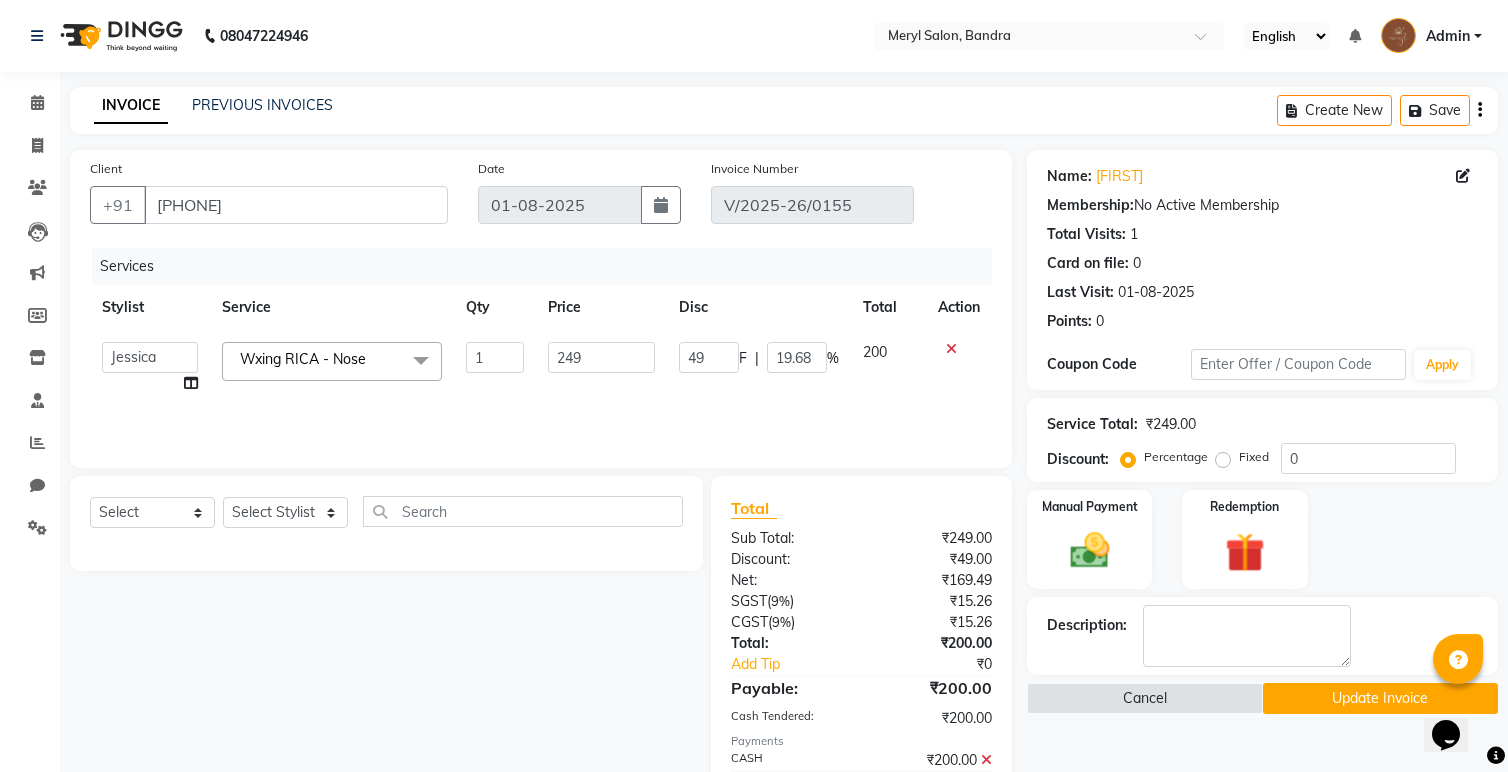 select on "86816" 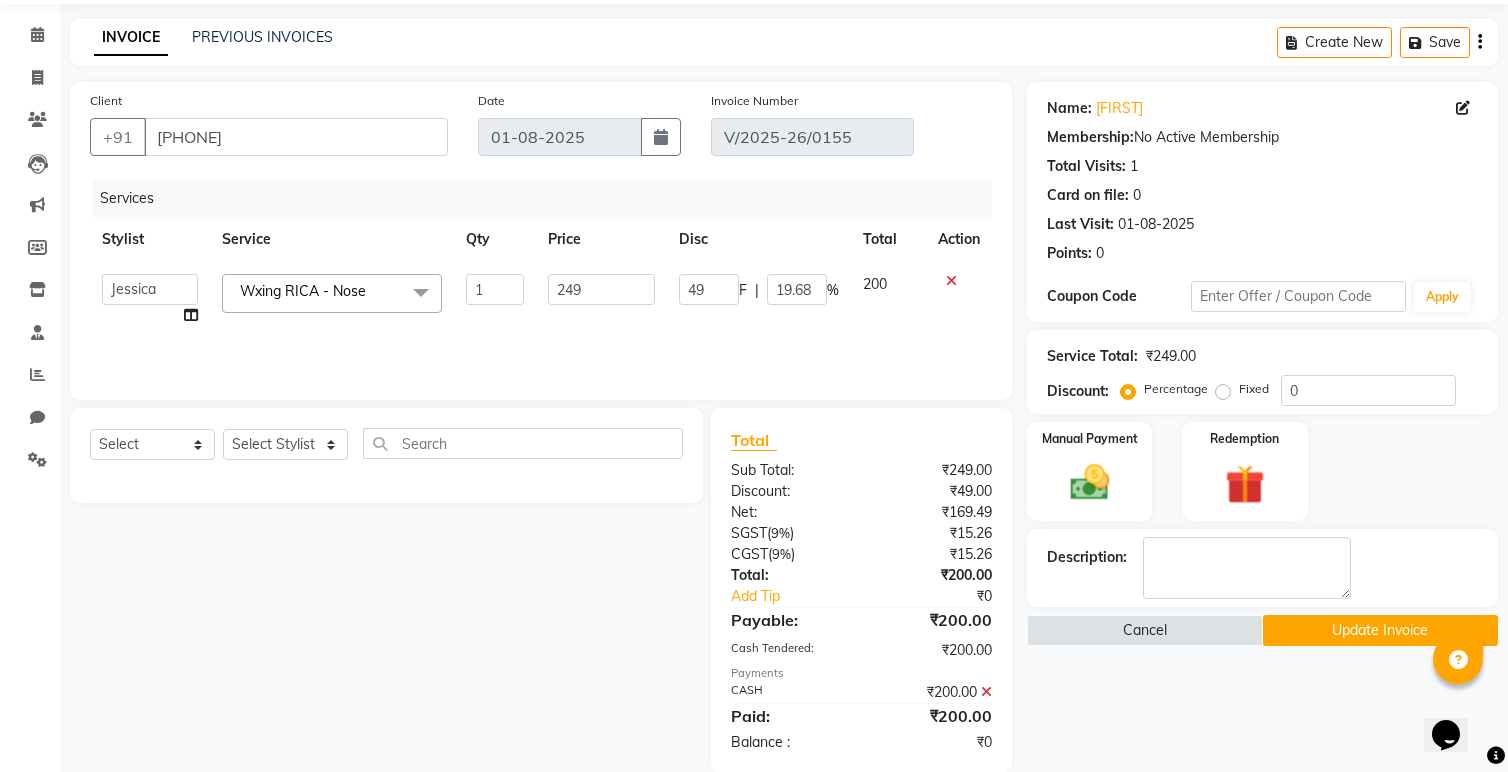 scroll, scrollTop: 99, scrollLeft: 0, axis: vertical 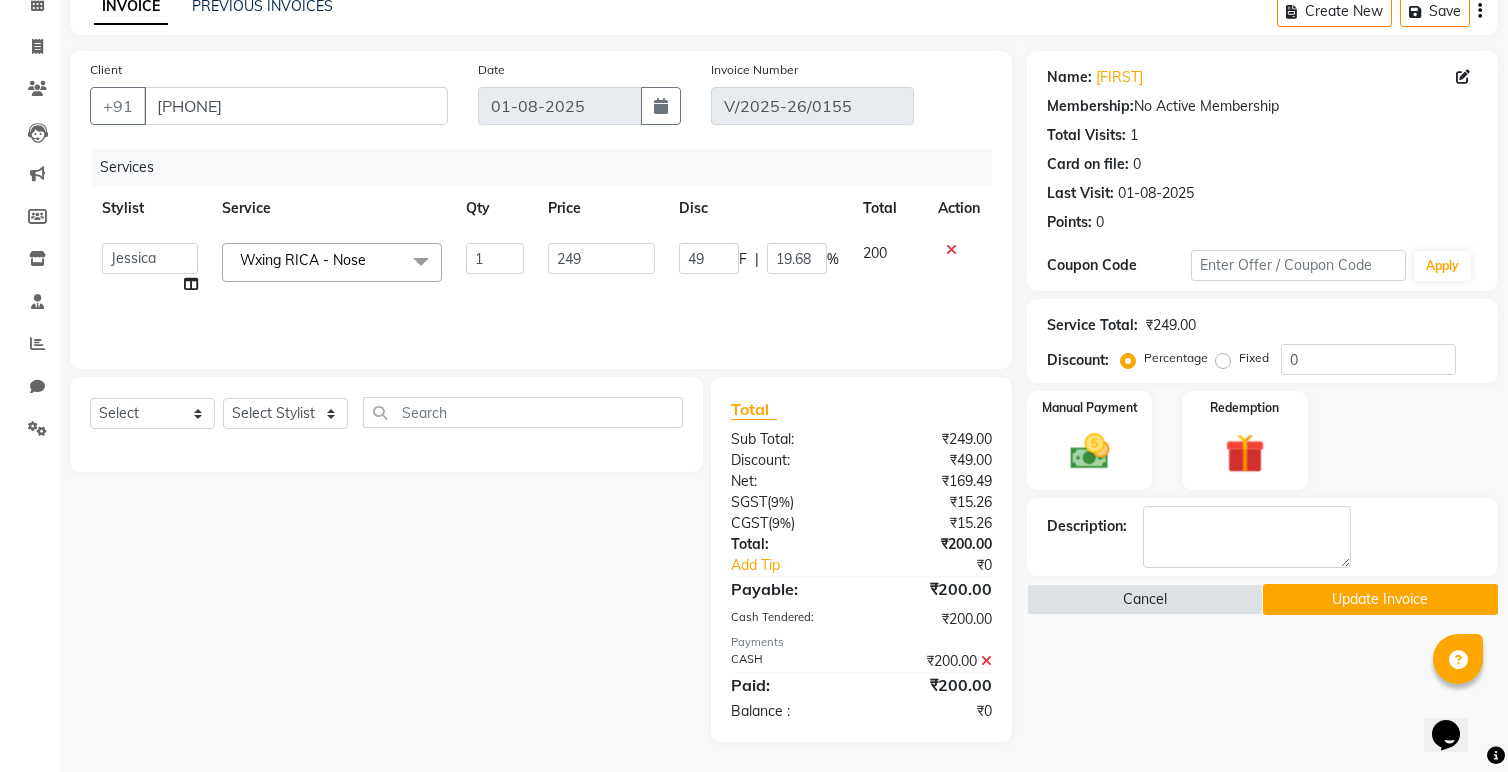 click on "Update Invoice" 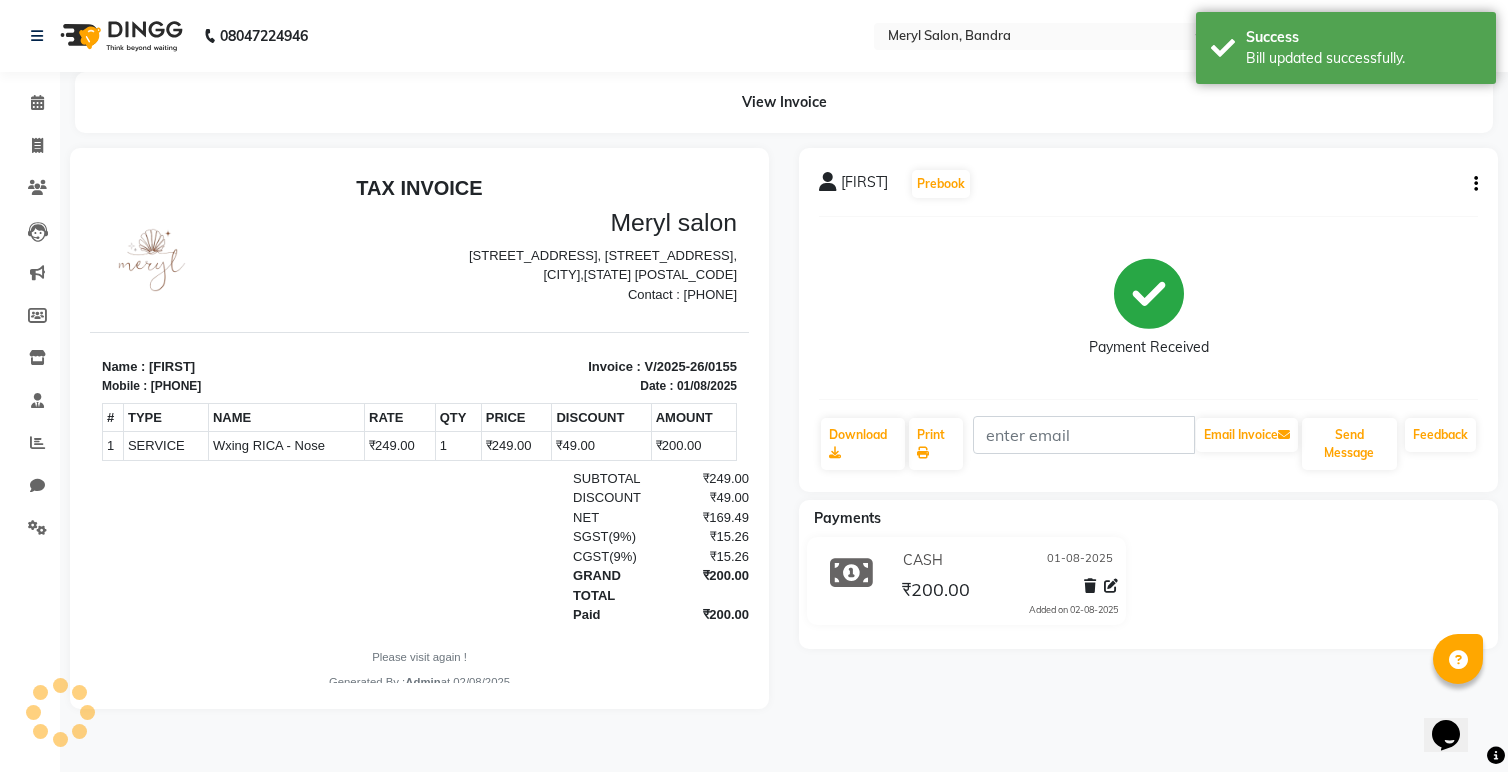 scroll, scrollTop: 0, scrollLeft: 0, axis: both 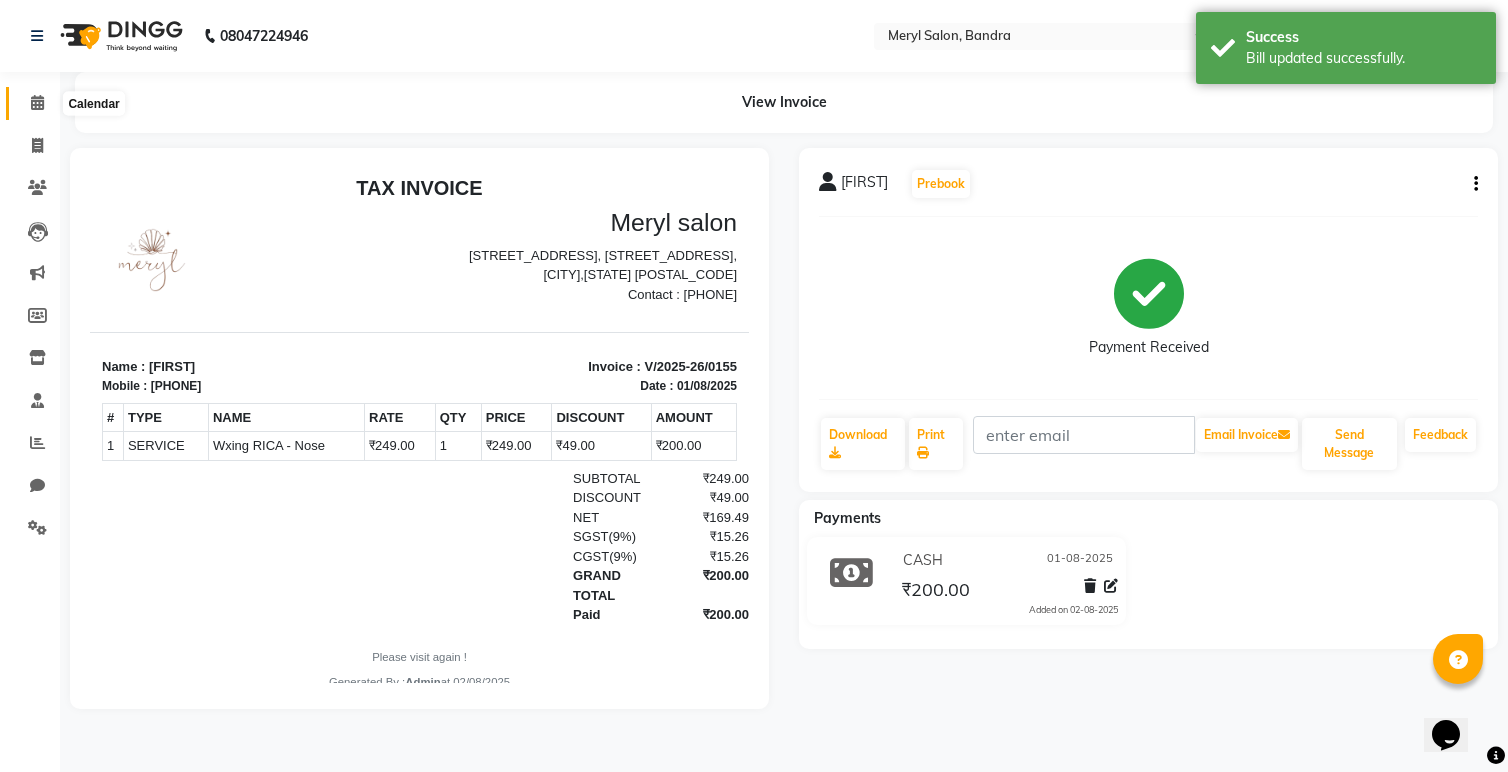 drag, startPoint x: 163, startPoint y: 349, endPoint x: 43, endPoint y: 106, distance: 271.01477 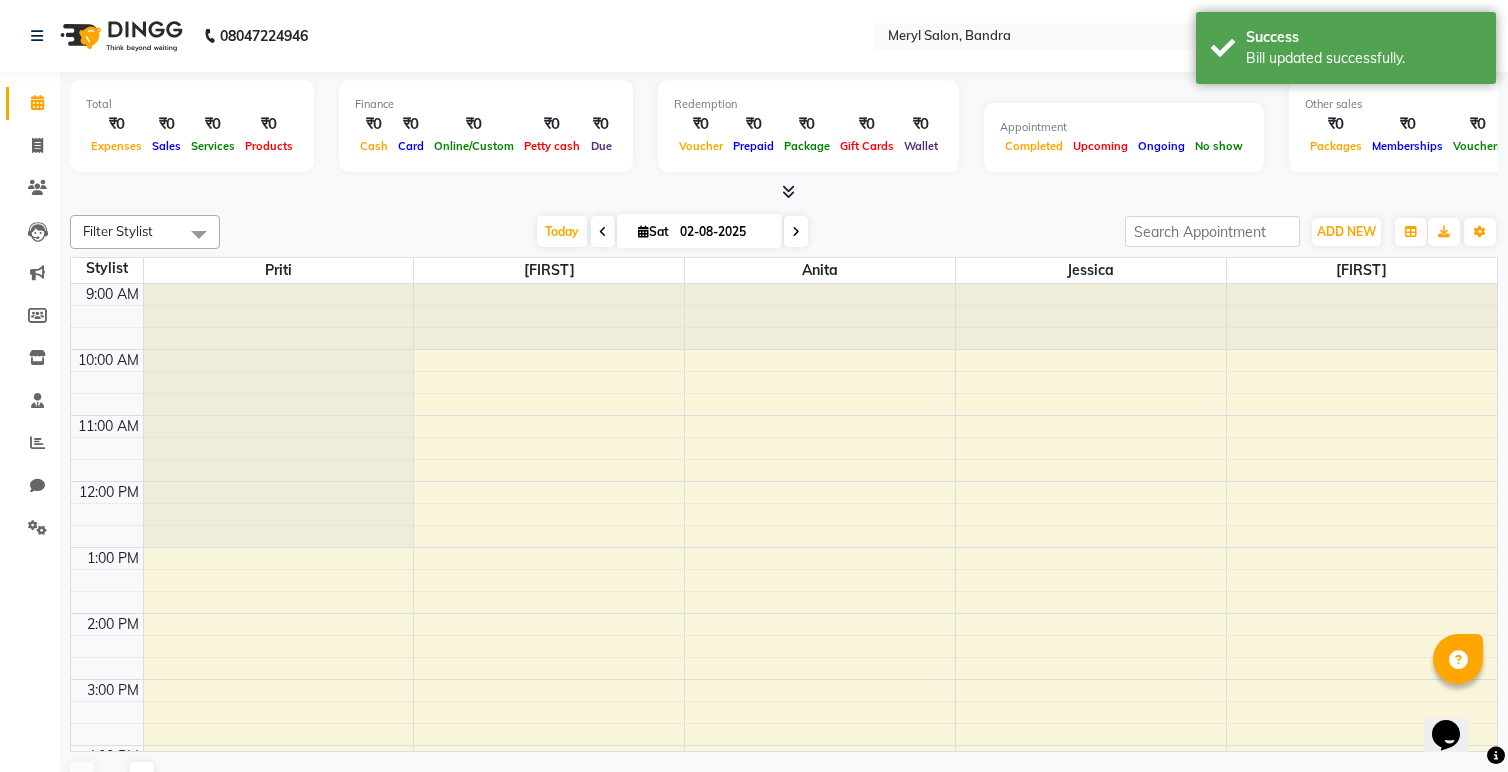 scroll, scrollTop: 455, scrollLeft: 0, axis: vertical 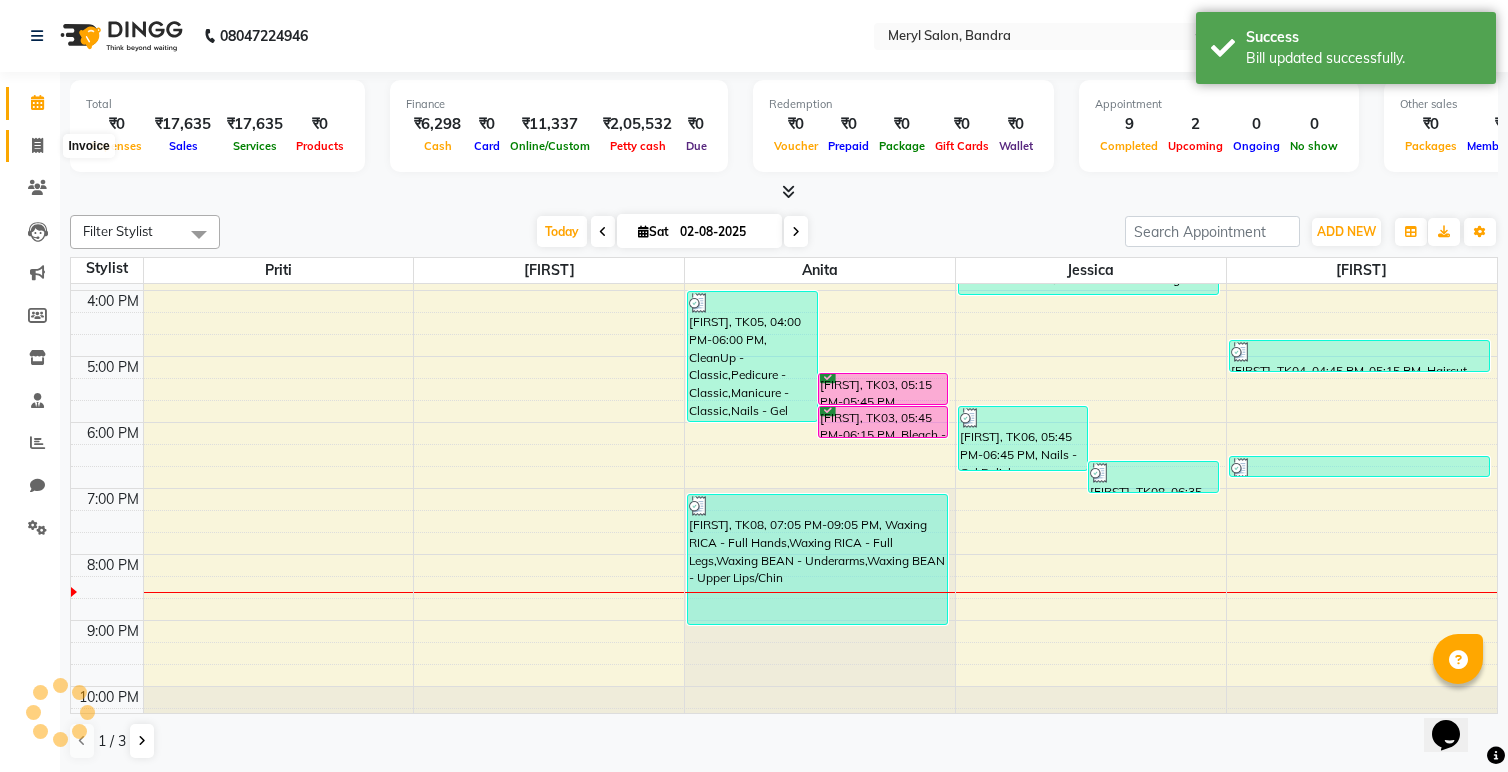 click 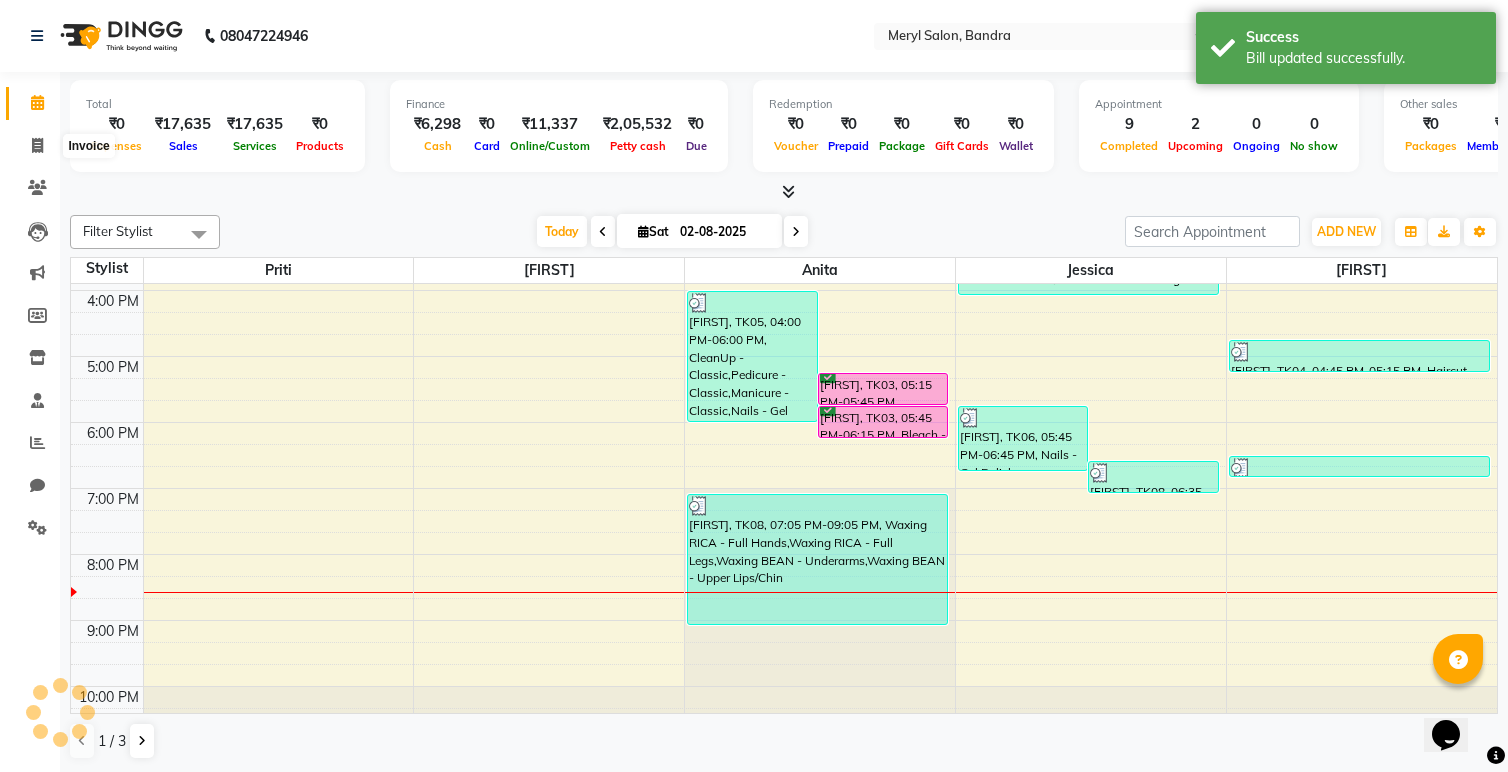 select on "7894" 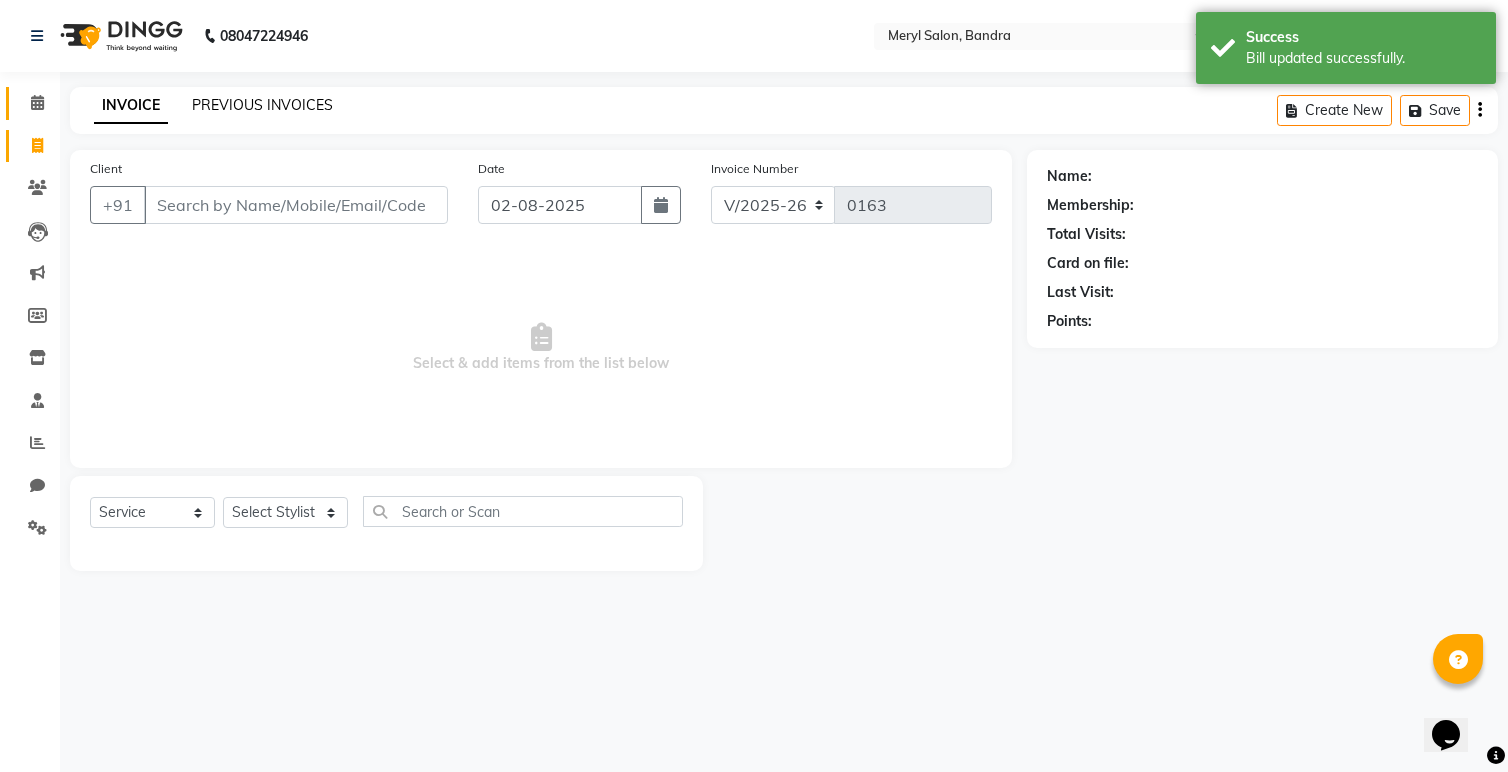 click on "PREVIOUS INVOICES" 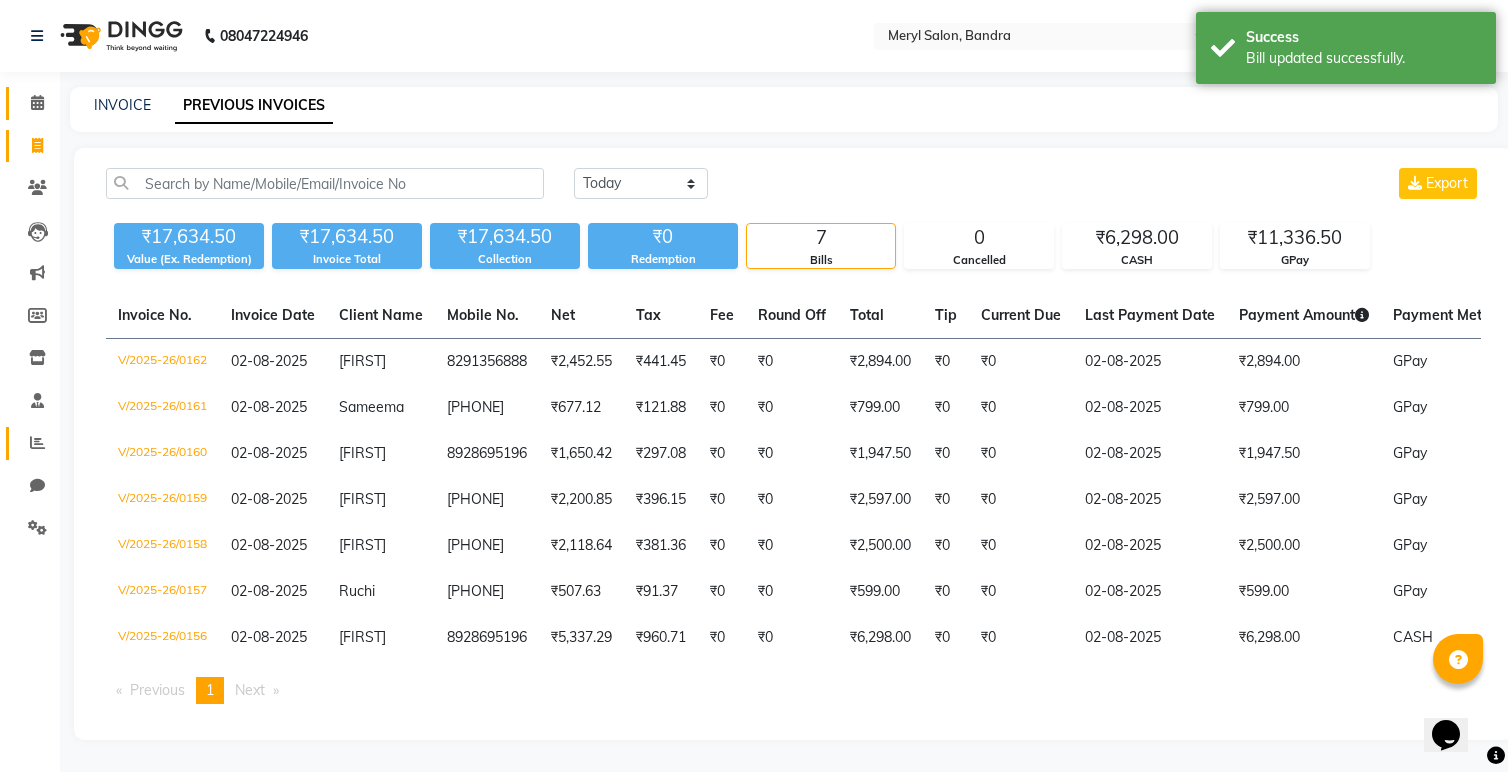 click 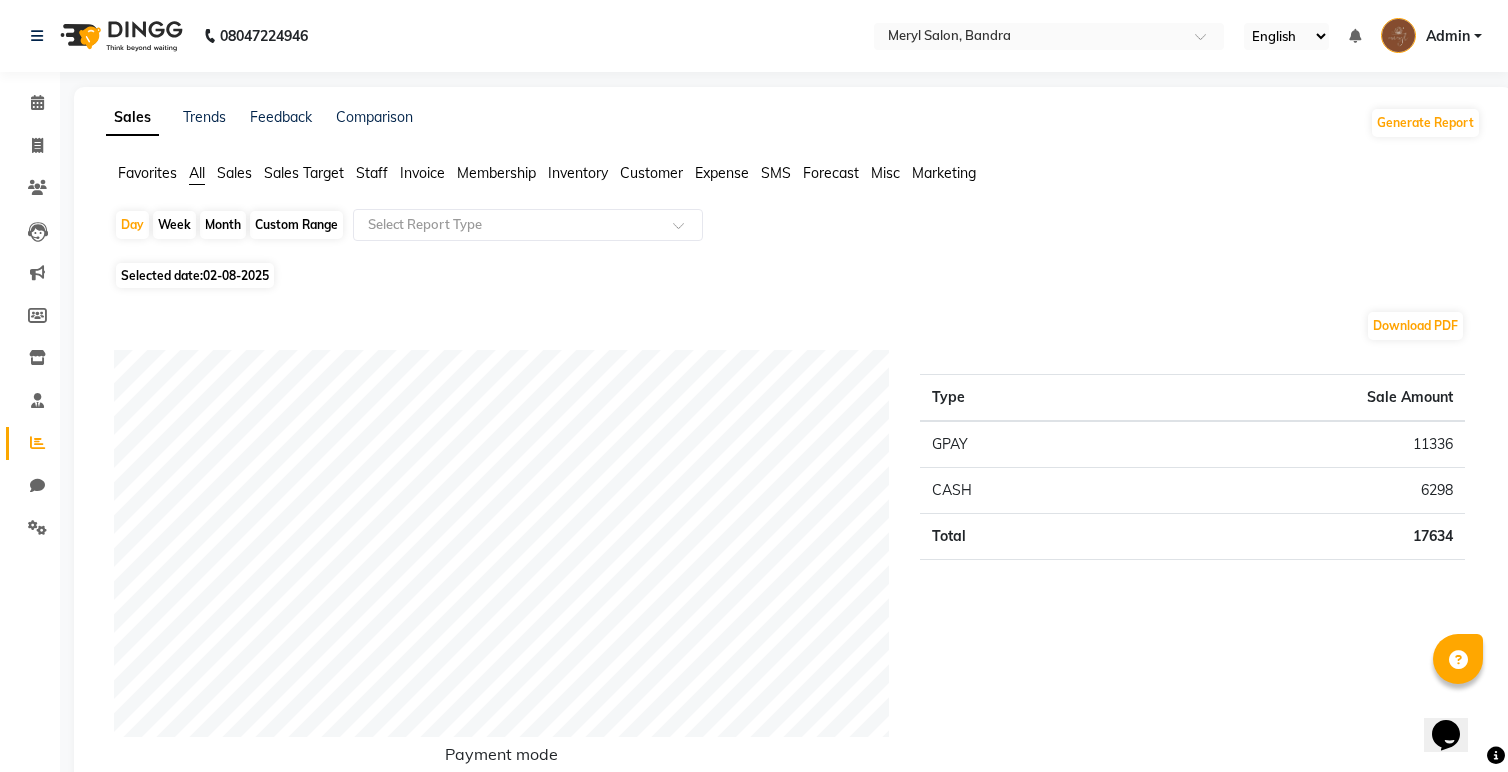 drag, startPoint x: 43, startPoint y: 106, endPoint x: 205, endPoint y: 222, distance: 199.24858 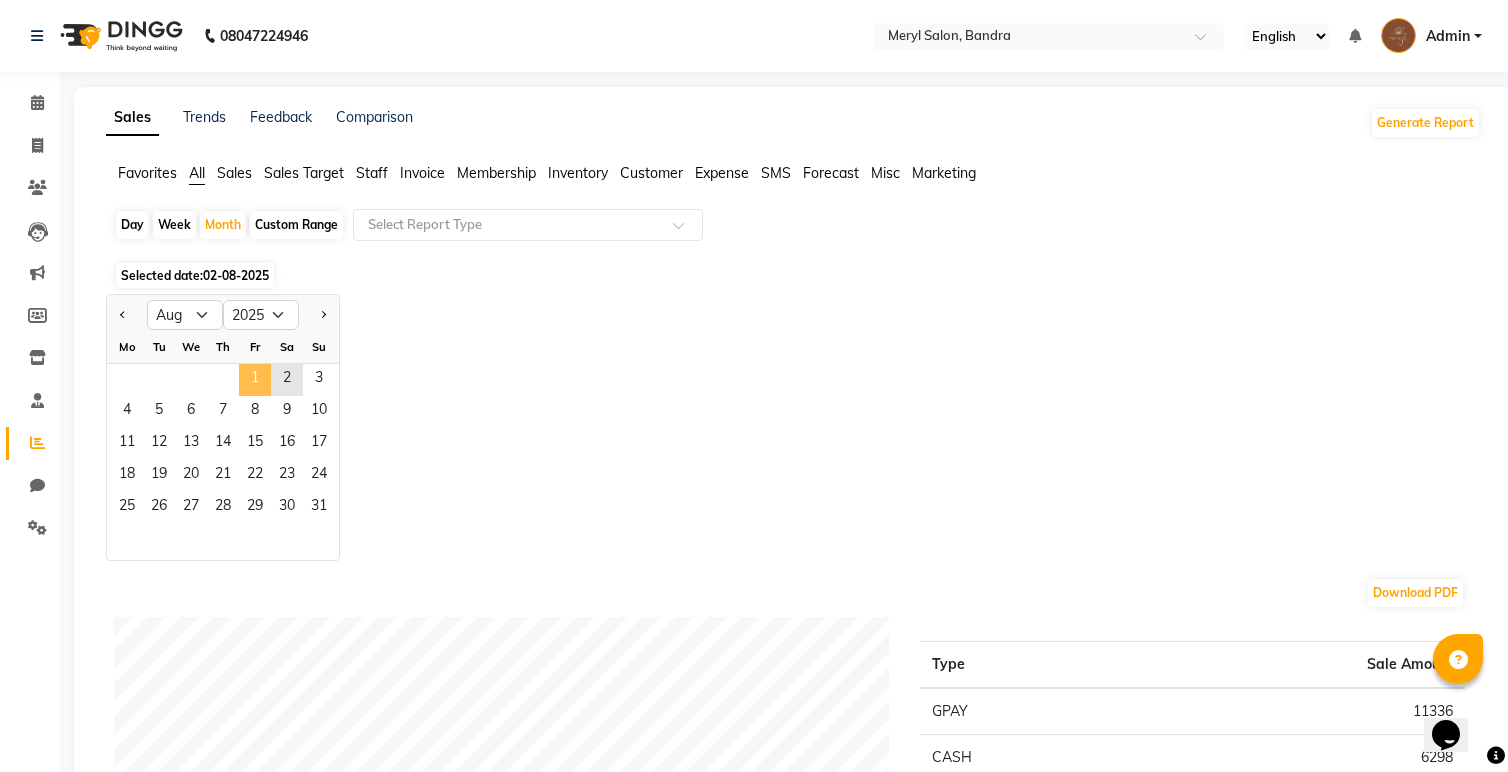 drag, startPoint x: 205, startPoint y: 222, endPoint x: 256, endPoint y: 384, distance: 169.83817 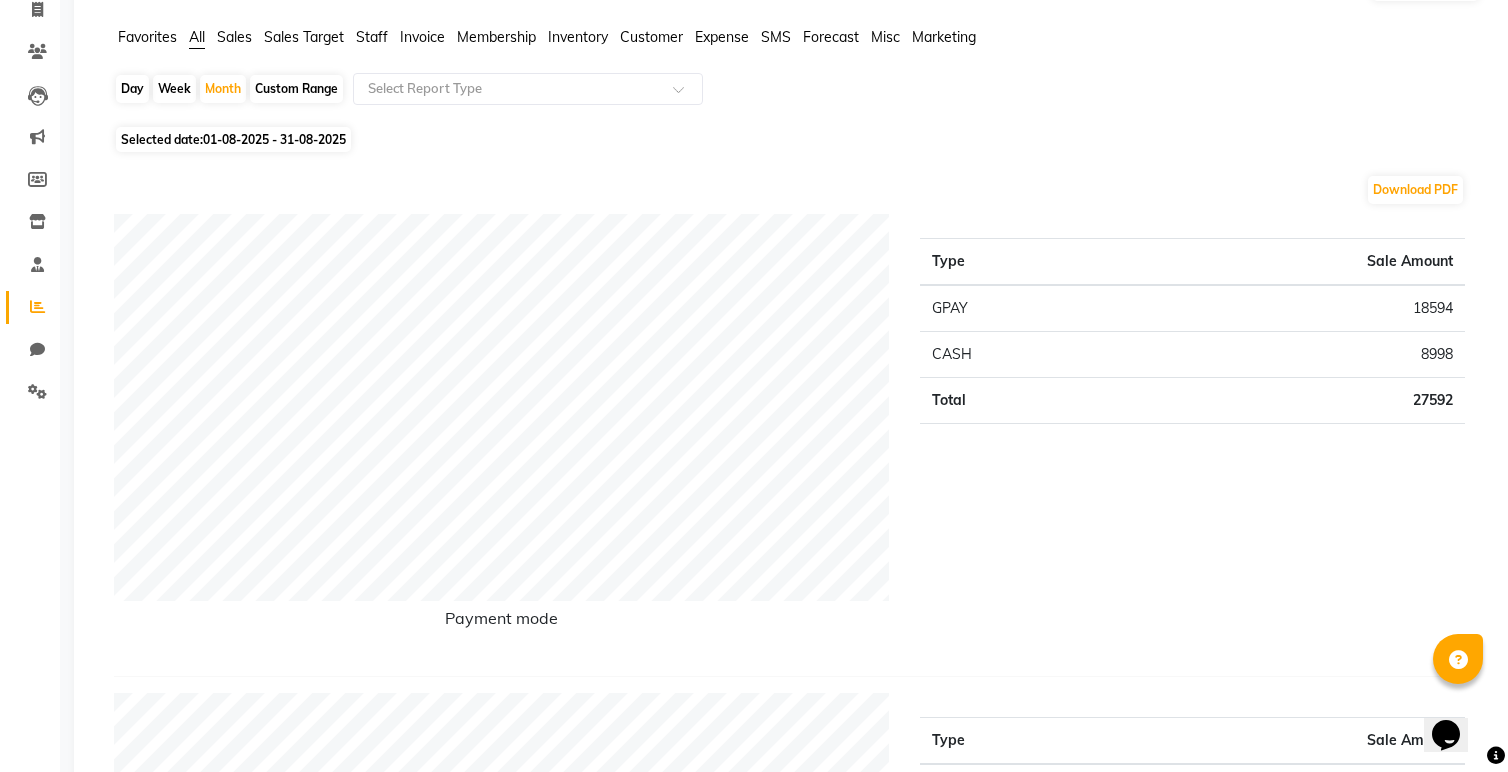 scroll, scrollTop: 0, scrollLeft: 0, axis: both 